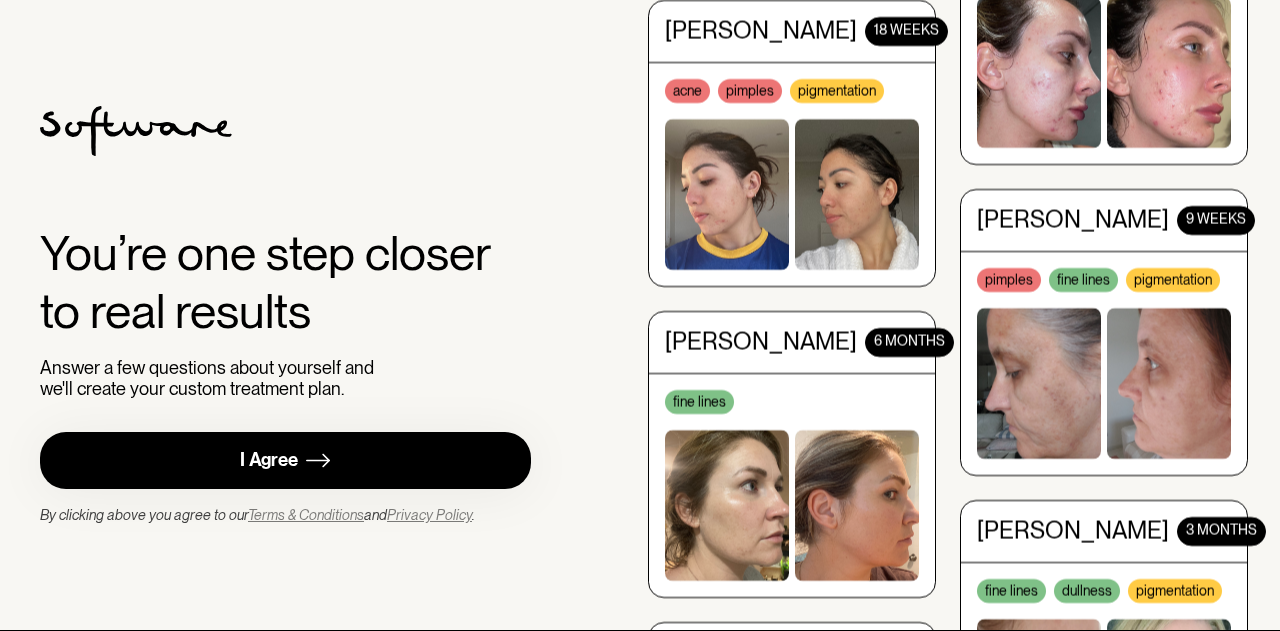 scroll, scrollTop: 0, scrollLeft: 0, axis: both 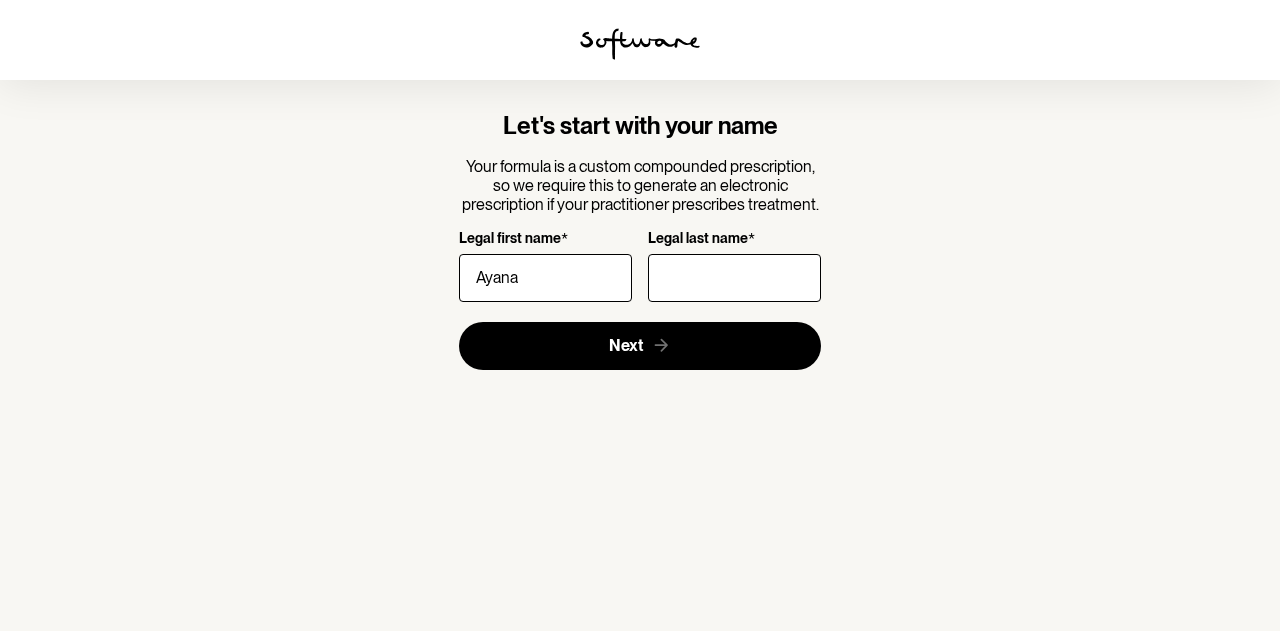 type on "Ayana" 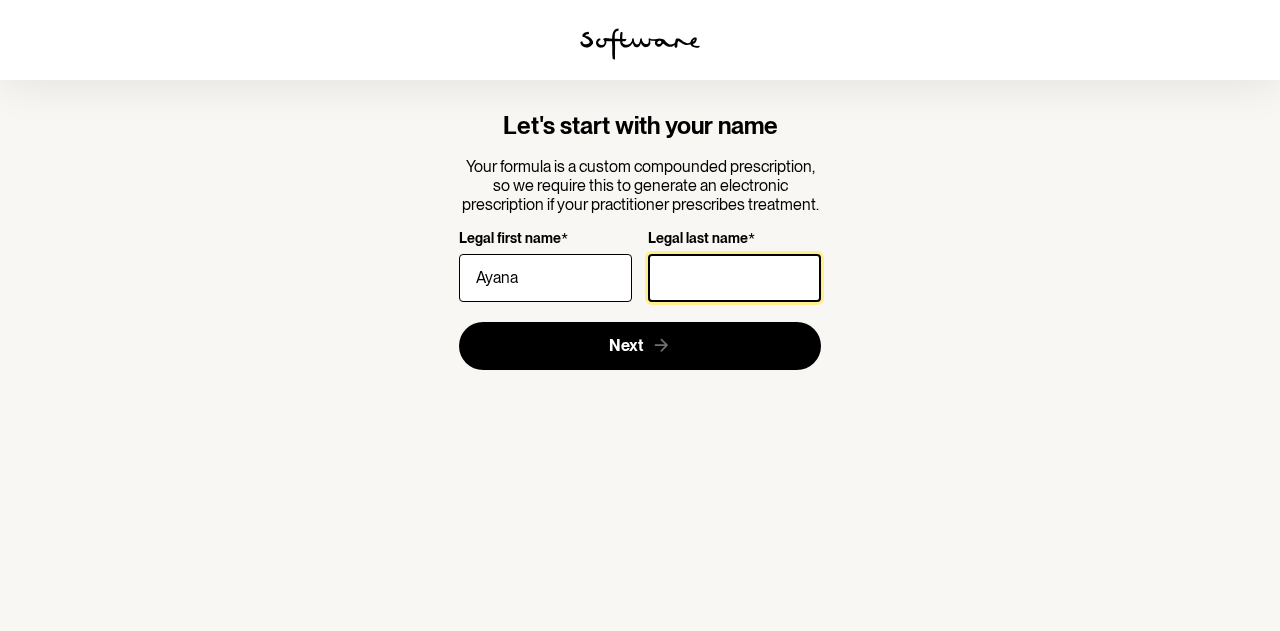 click on "Legal last name *" at bounding box center (734, 278) 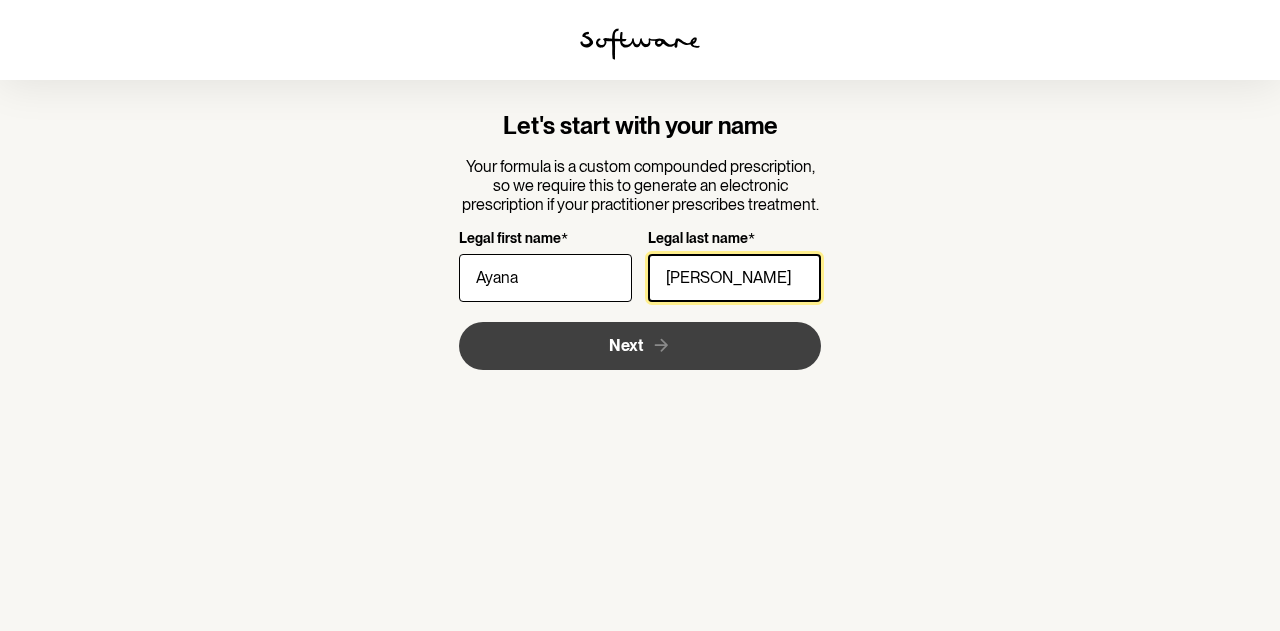 type on "[PERSON_NAME]" 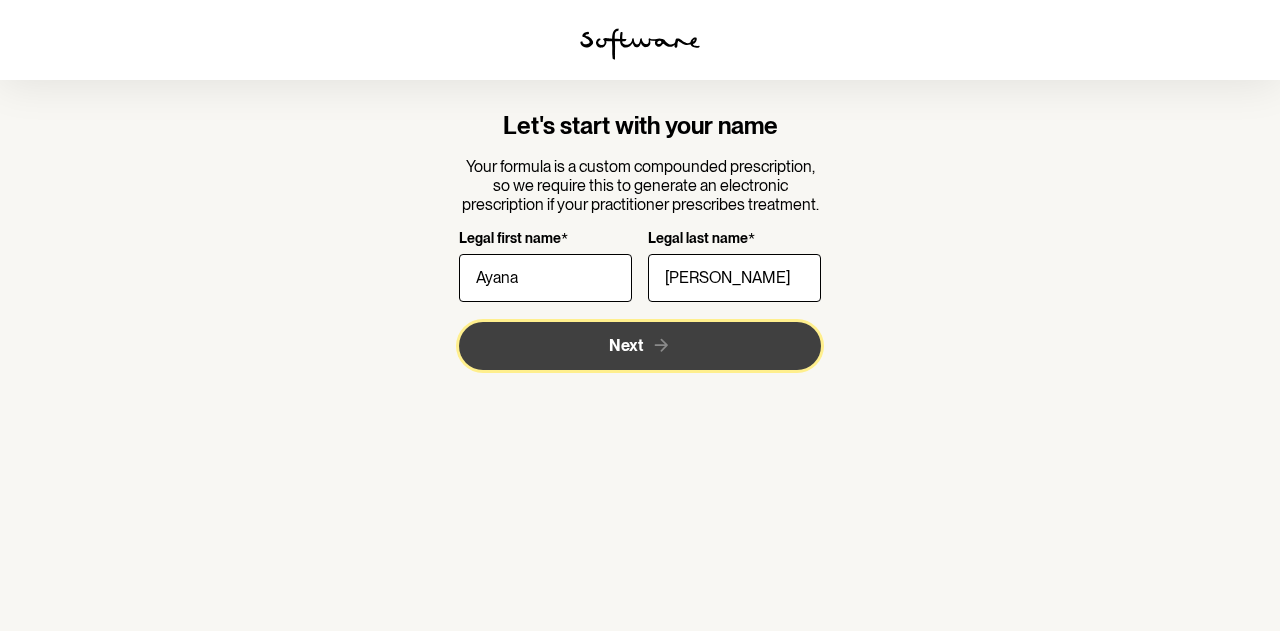 click on "Next" at bounding box center [640, 346] 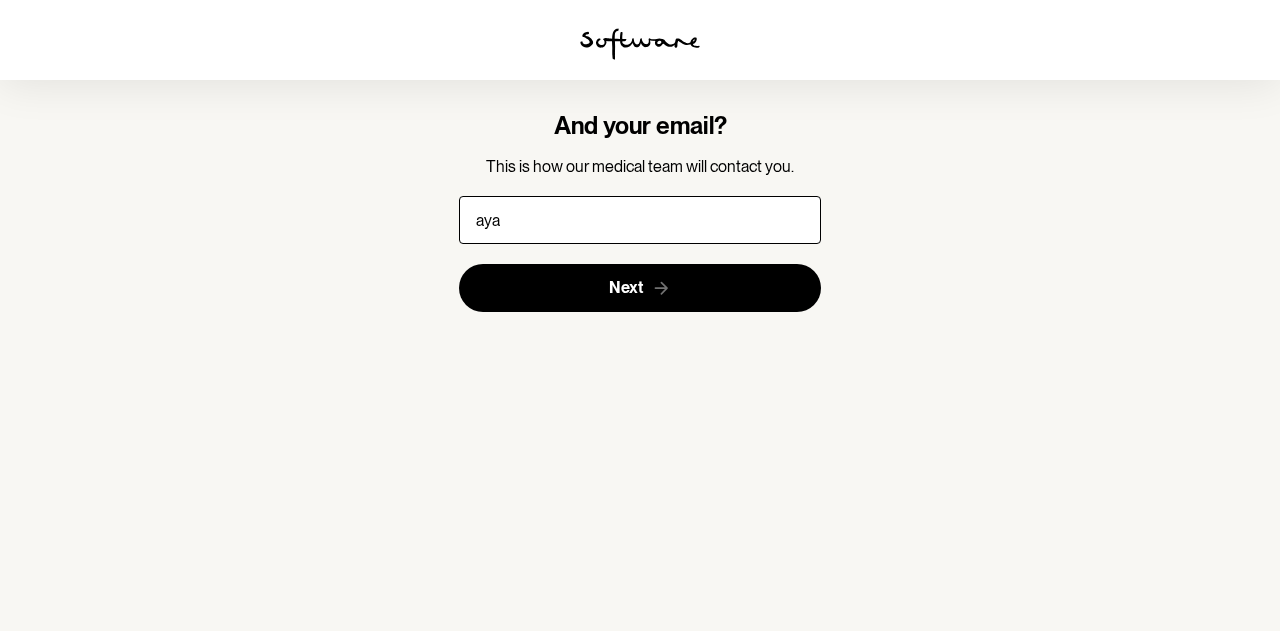 type on "[EMAIL_ADDRESS][PERSON_NAME][DOMAIN_NAME]" 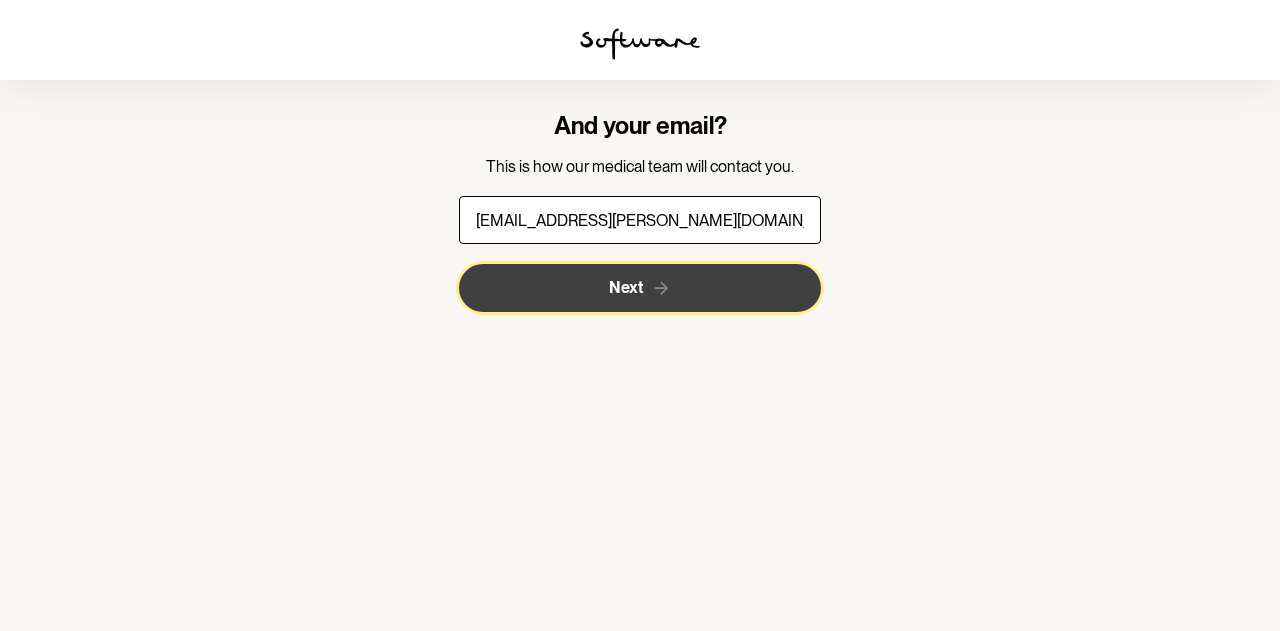 click on "Next" at bounding box center [626, 287] 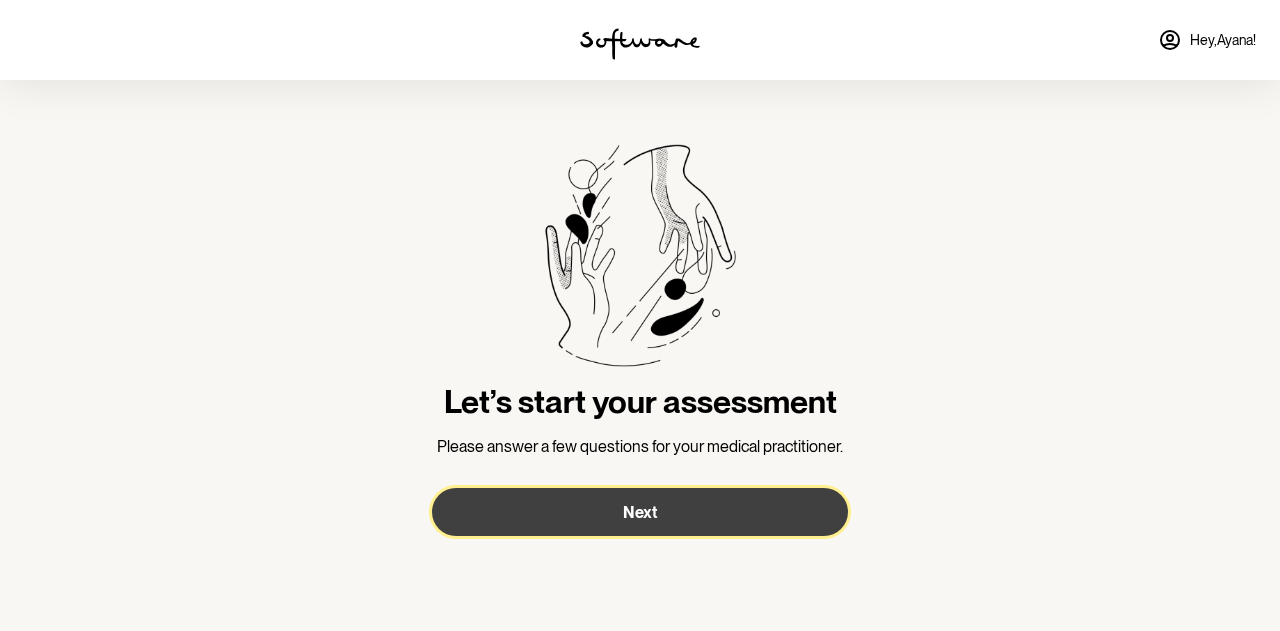 click on "Next" at bounding box center [640, 512] 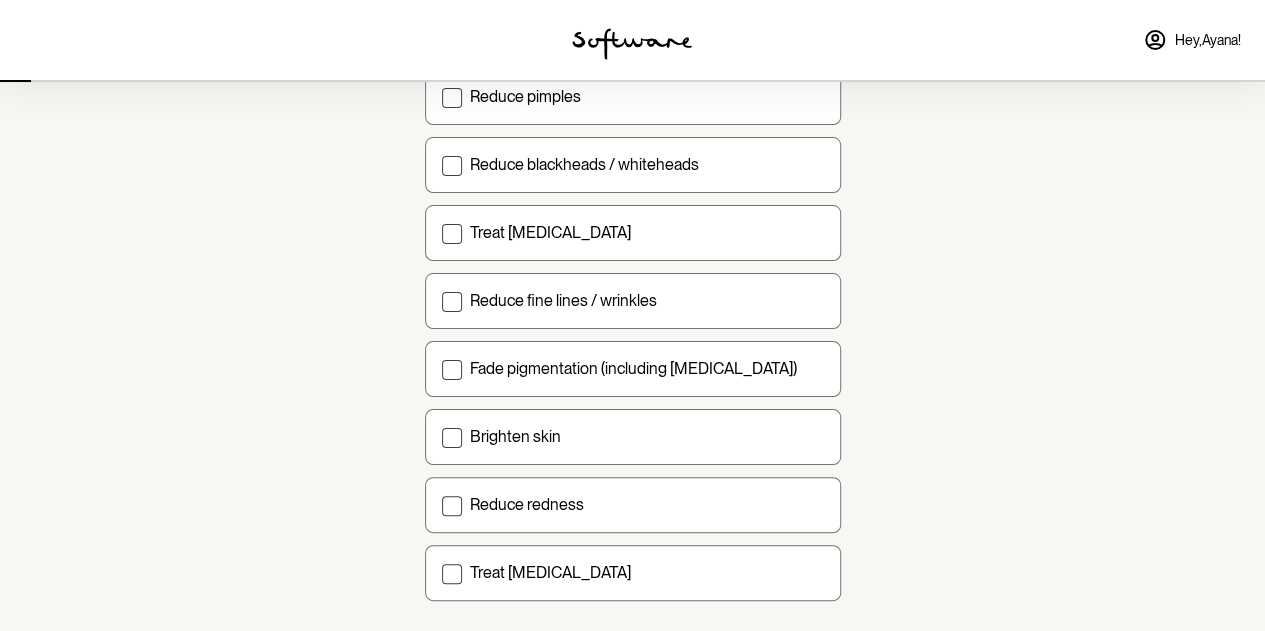 scroll, scrollTop: 243, scrollLeft: 0, axis: vertical 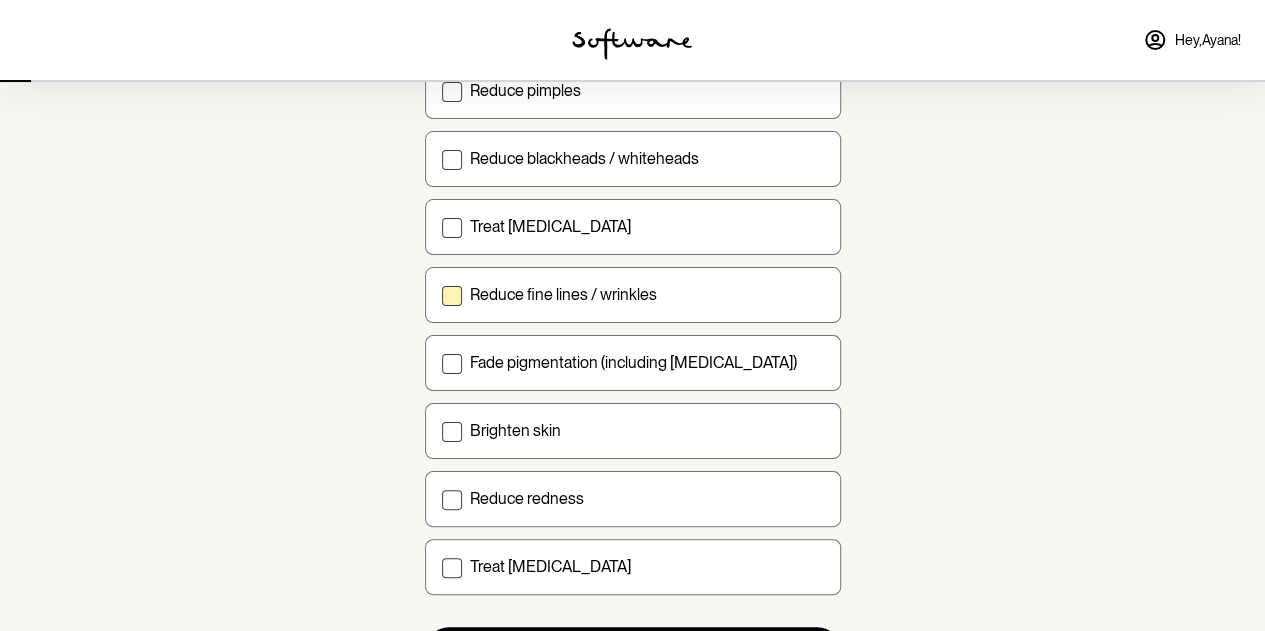 click at bounding box center (452, 296) 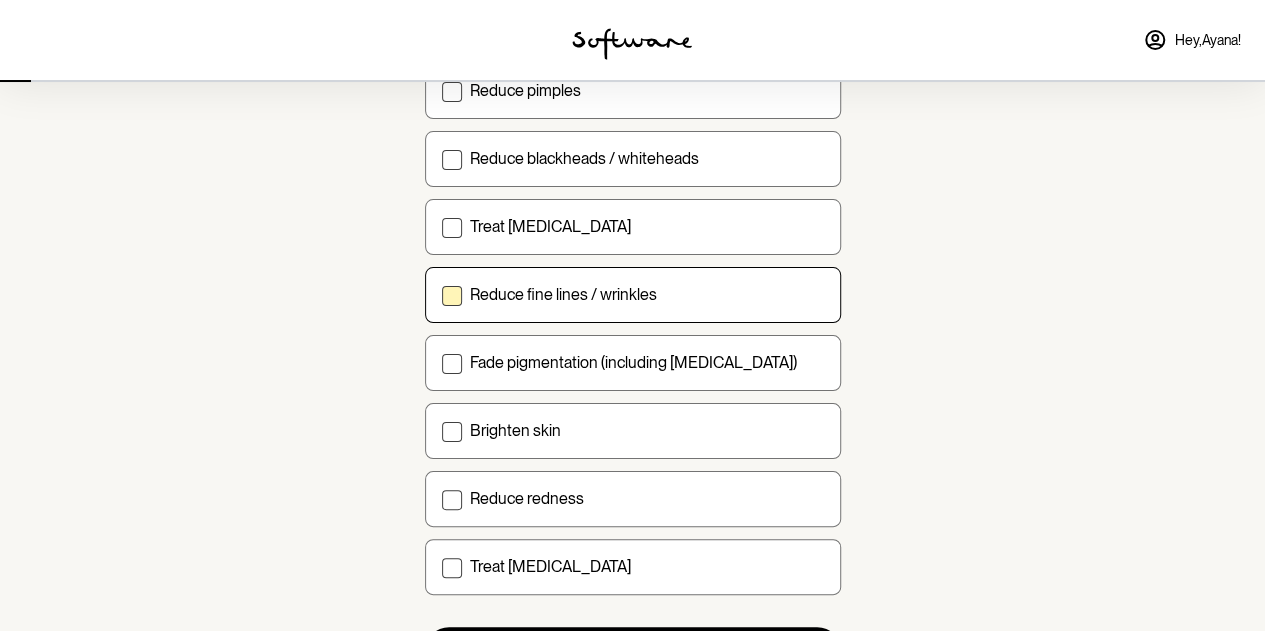 click on "Reduce fine lines / wrinkles" at bounding box center [441, 294] 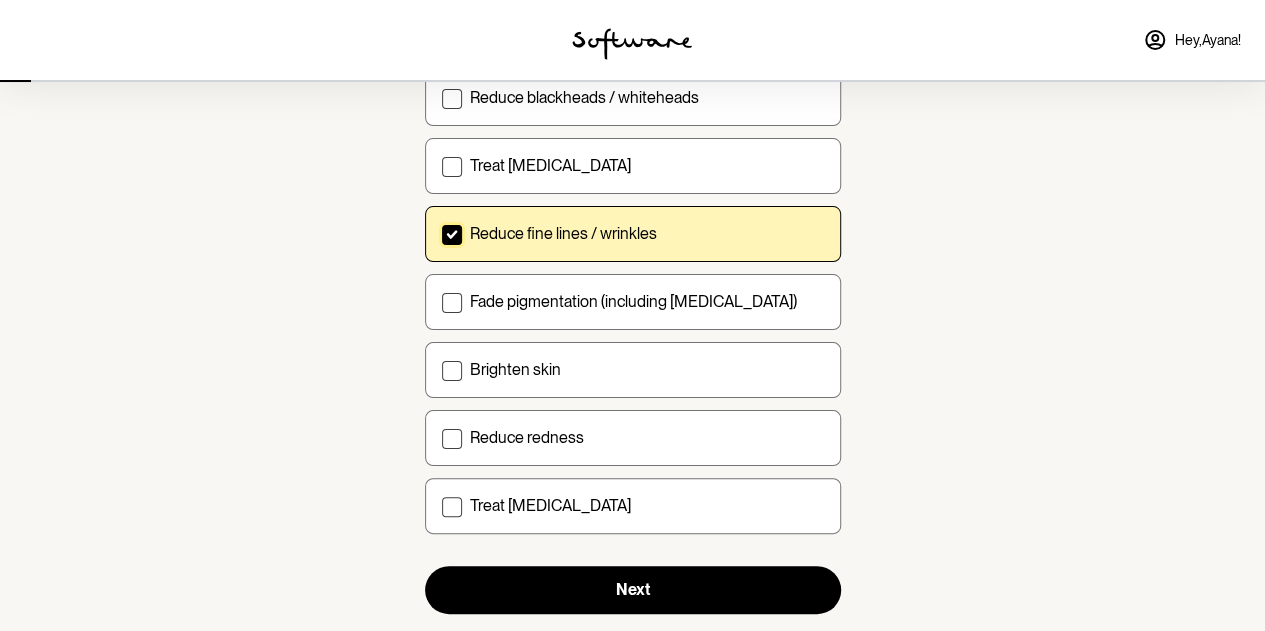 scroll, scrollTop: 305, scrollLeft: 0, axis: vertical 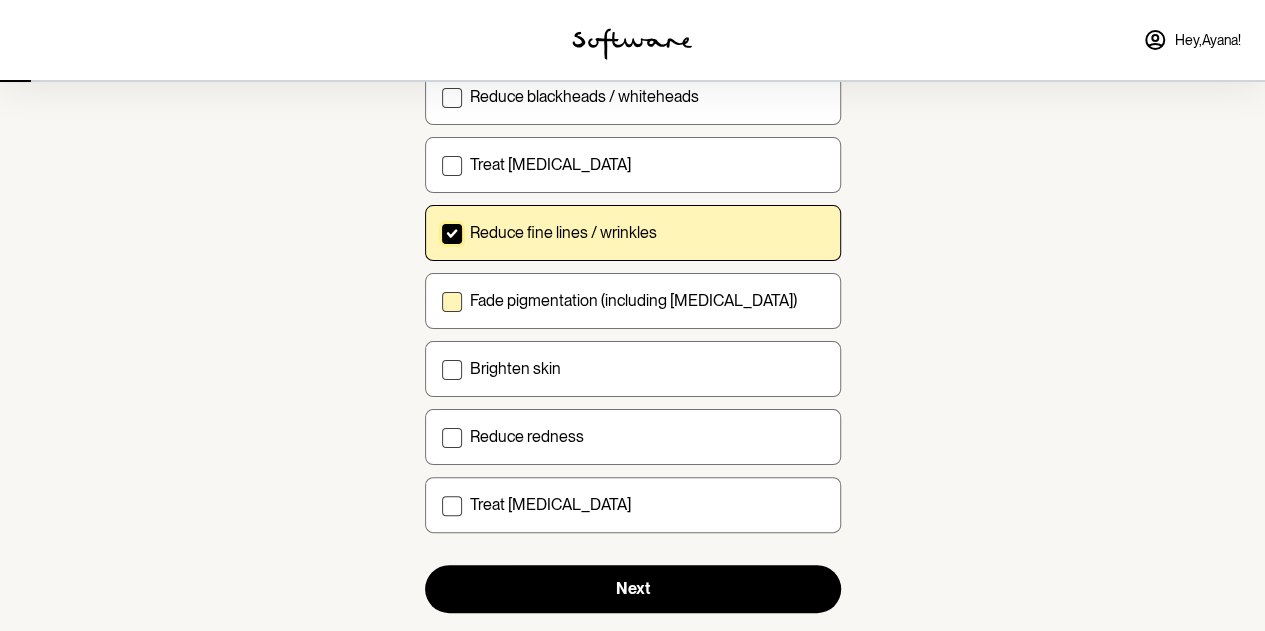 click at bounding box center (452, 302) 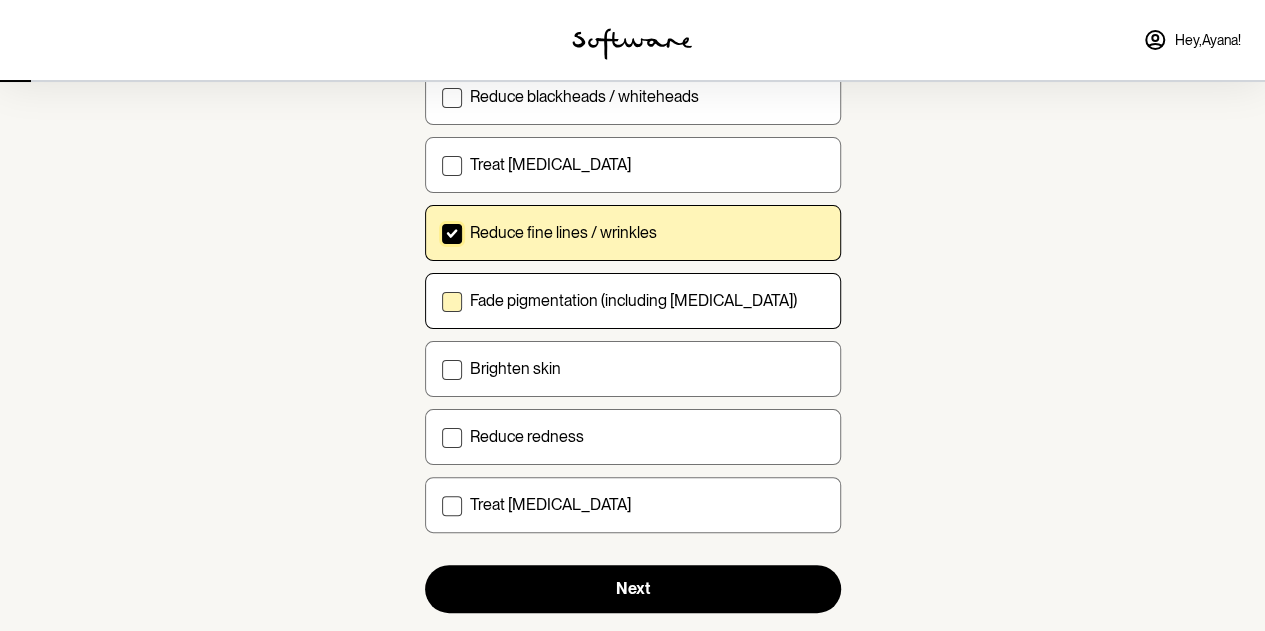 click on "Fade pigmentation (including melasma)" at bounding box center [441, 300] 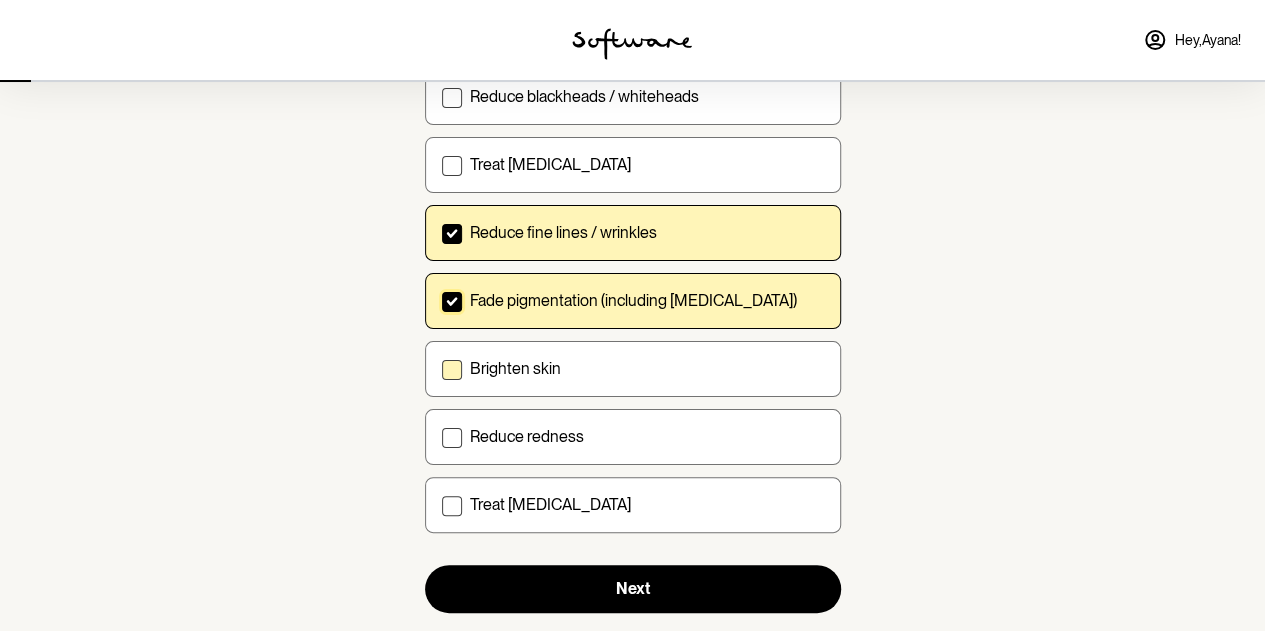 click at bounding box center [452, 370] 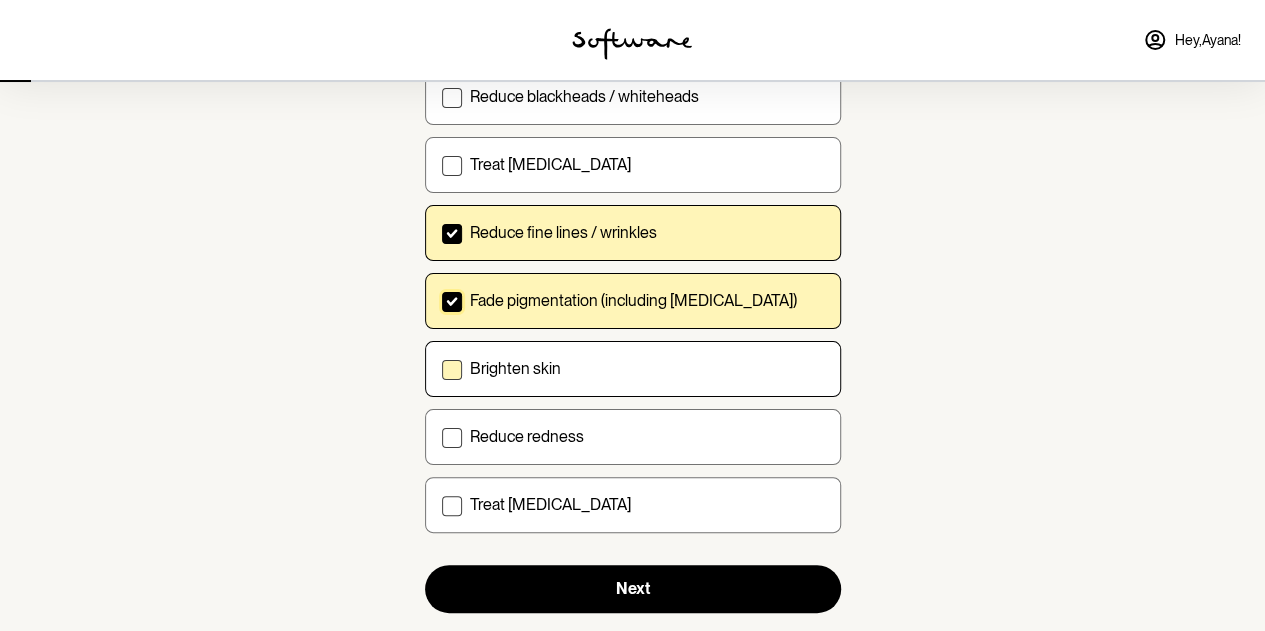 click on "Brighten skin" at bounding box center [441, 368] 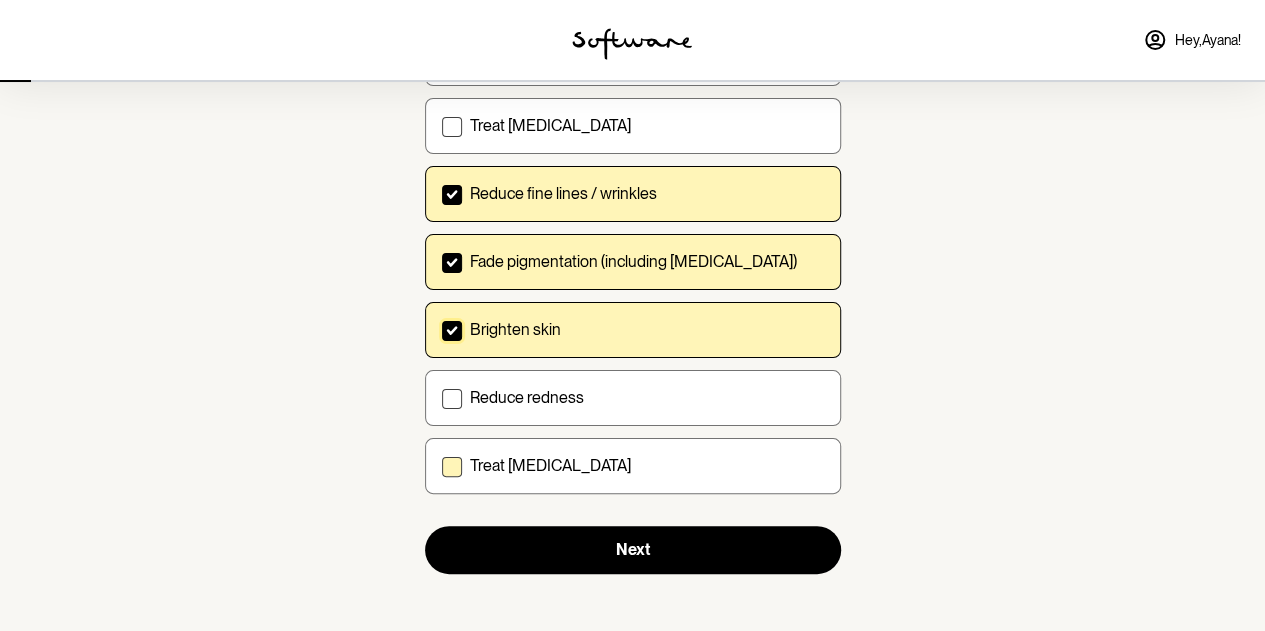scroll, scrollTop: 344, scrollLeft: 0, axis: vertical 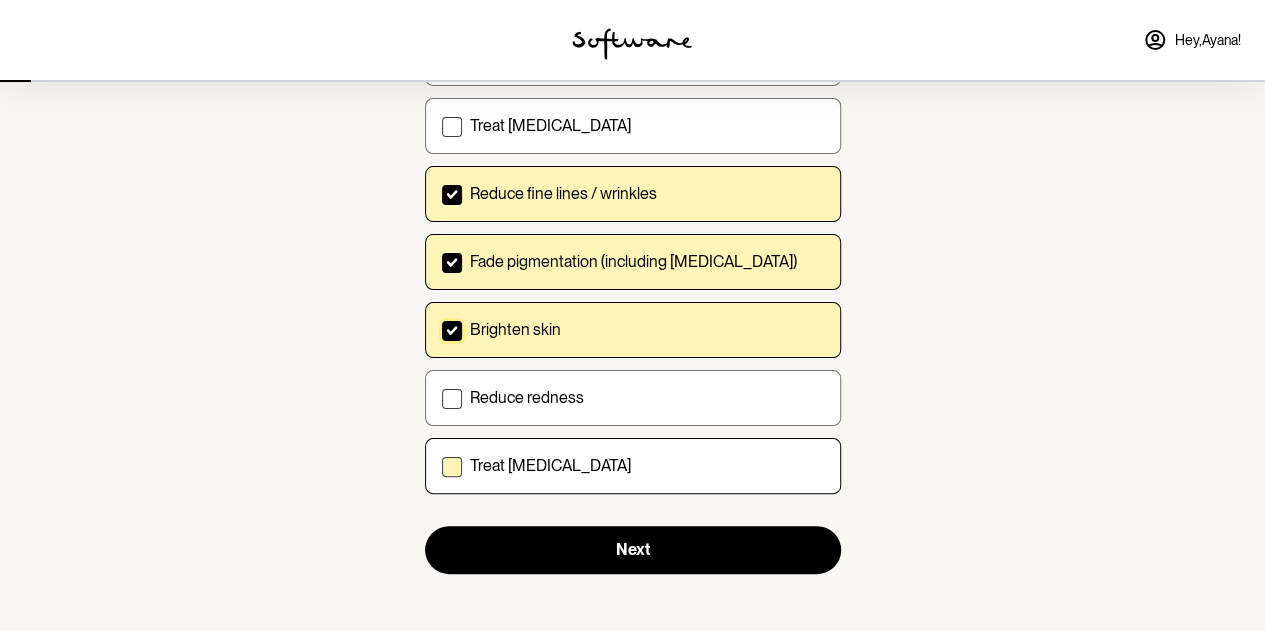 click on "Treat dry skin" at bounding box center [441, 465] 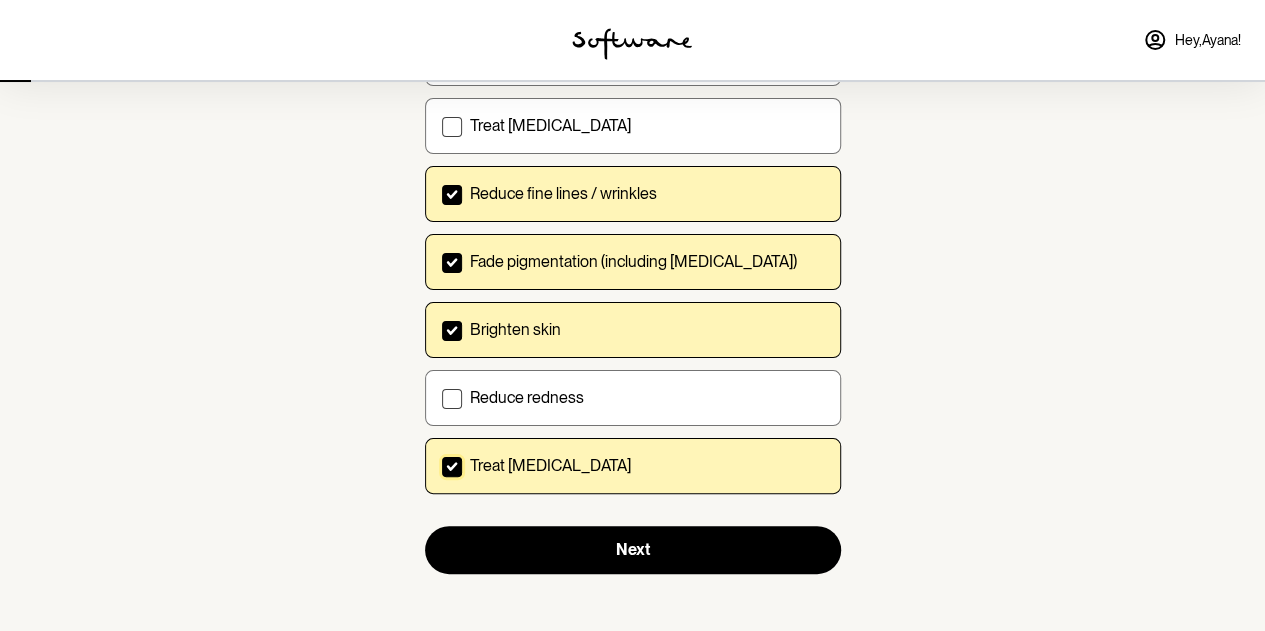 click on "Treat dry skin" at bounding box center (550, 465) 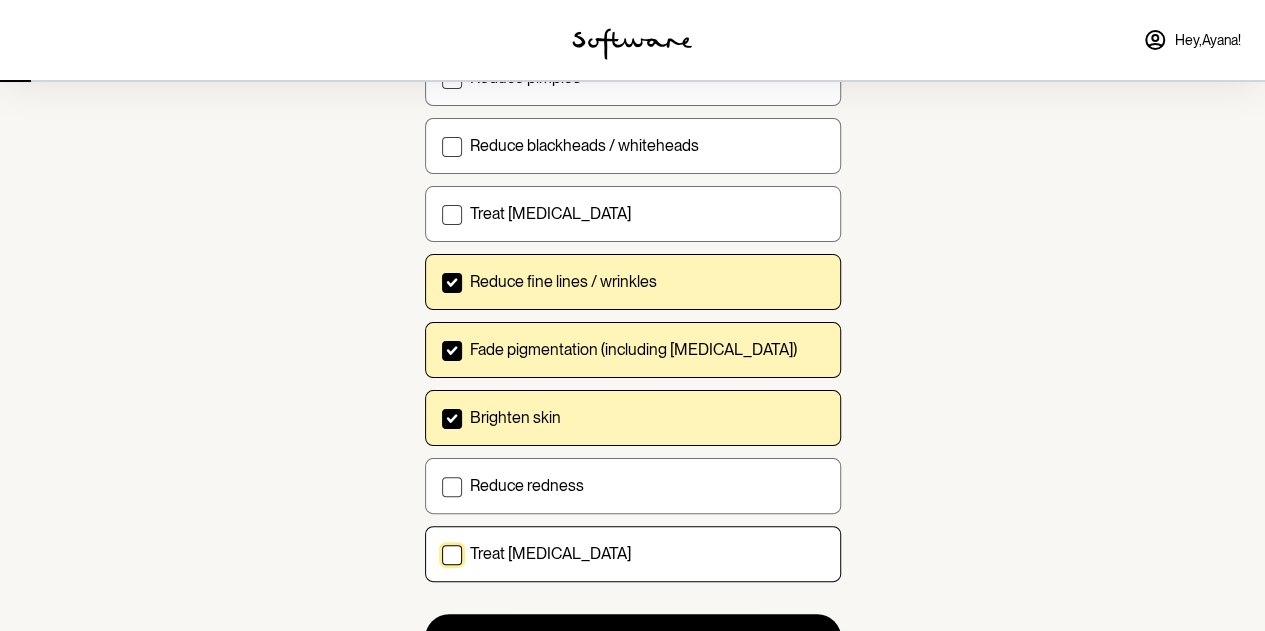 scroll, scrollTop: 254, scrollLeft: 0, axis: vertical 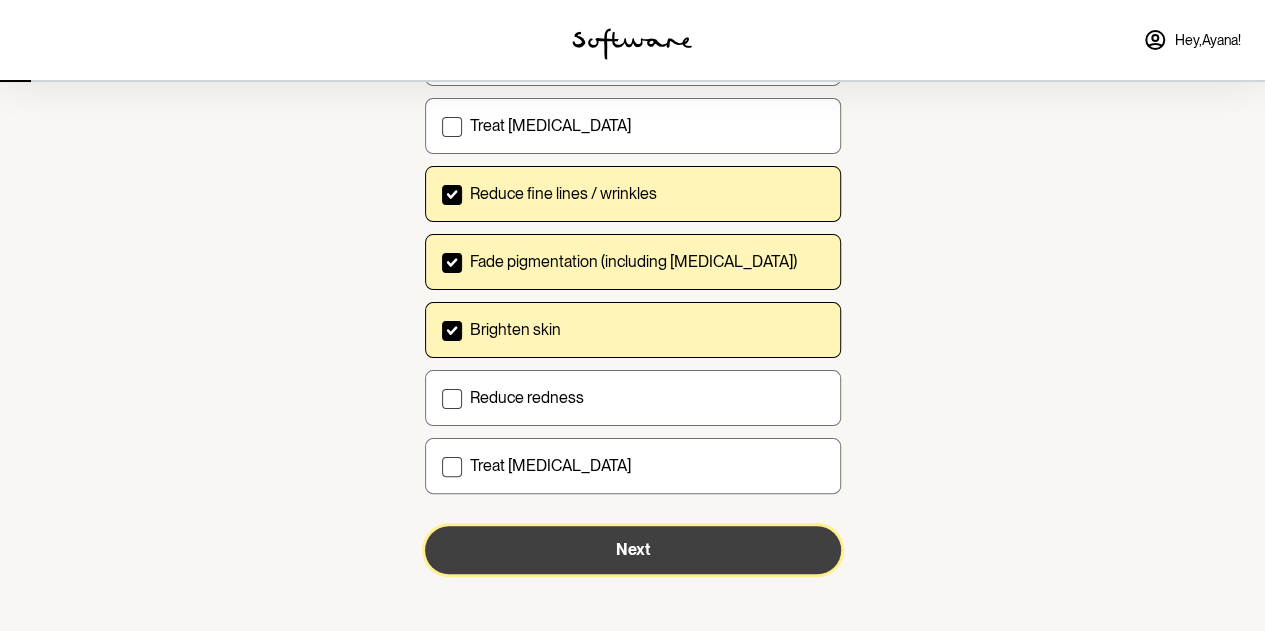 click on "Next" at bounding box center (633, 550) 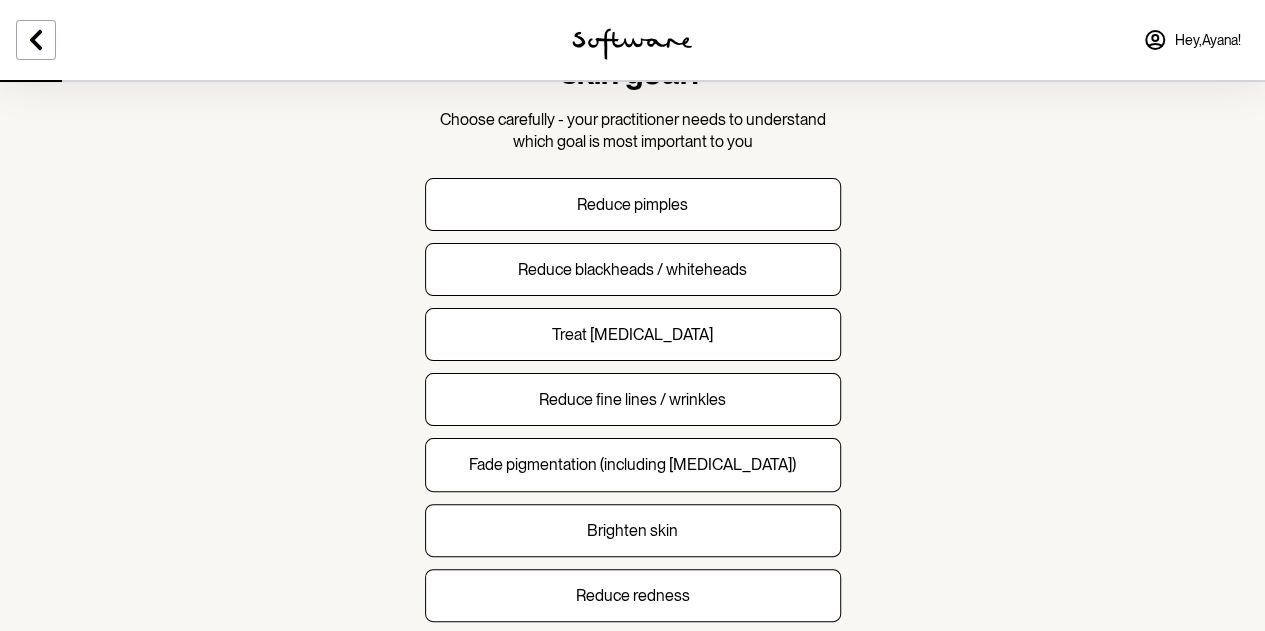 scroll, scrollTop: 133, scrollLeft: 0, axis: vertical 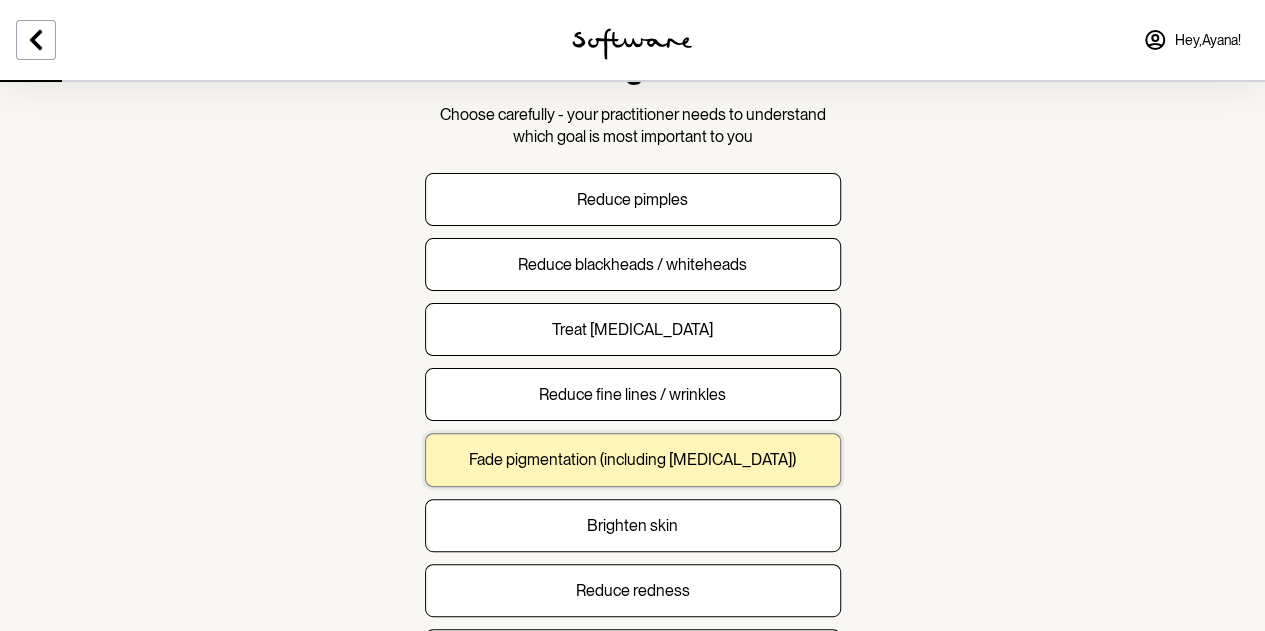 click on "Fade pigmentation (including melasma)" at bounding box center (632, 459) 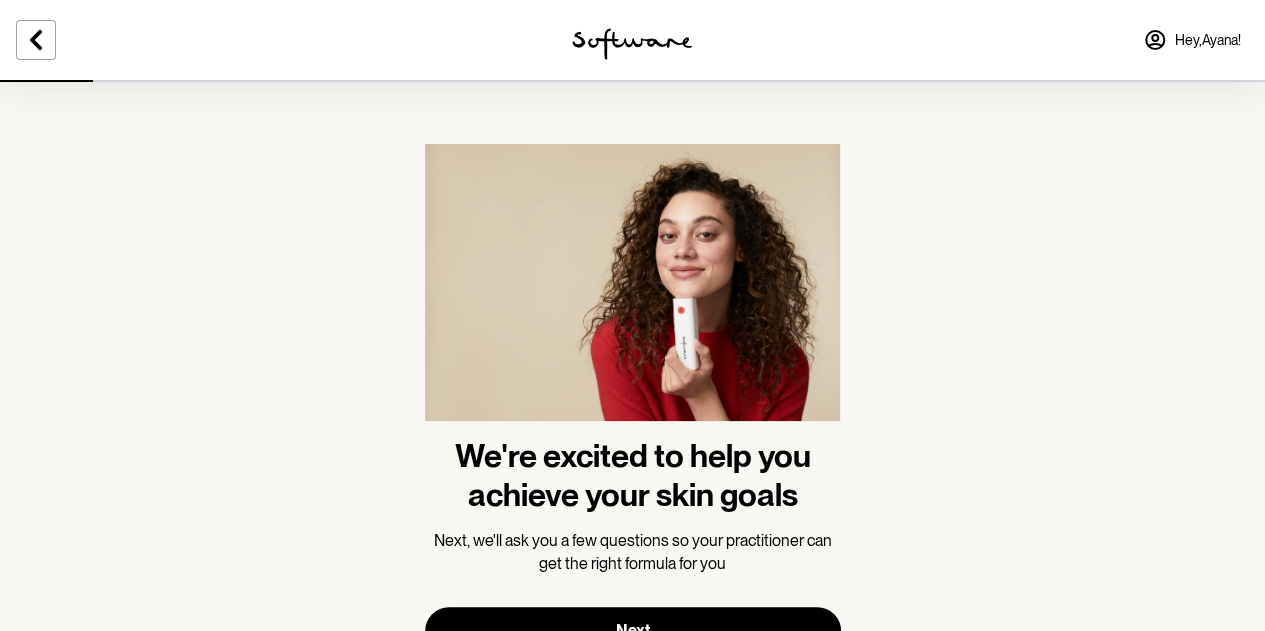 scroll, scrollTop: 87, scrollLeft: 0, axis: vertical 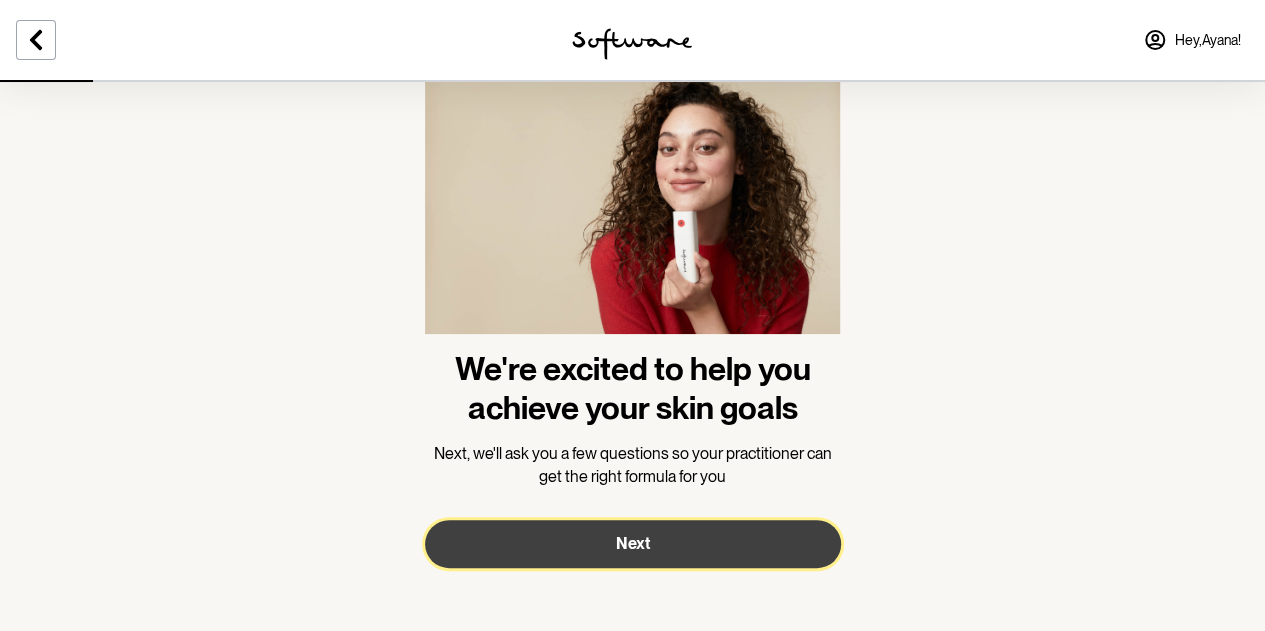 click on "Next" at bounding box center (633, 544) 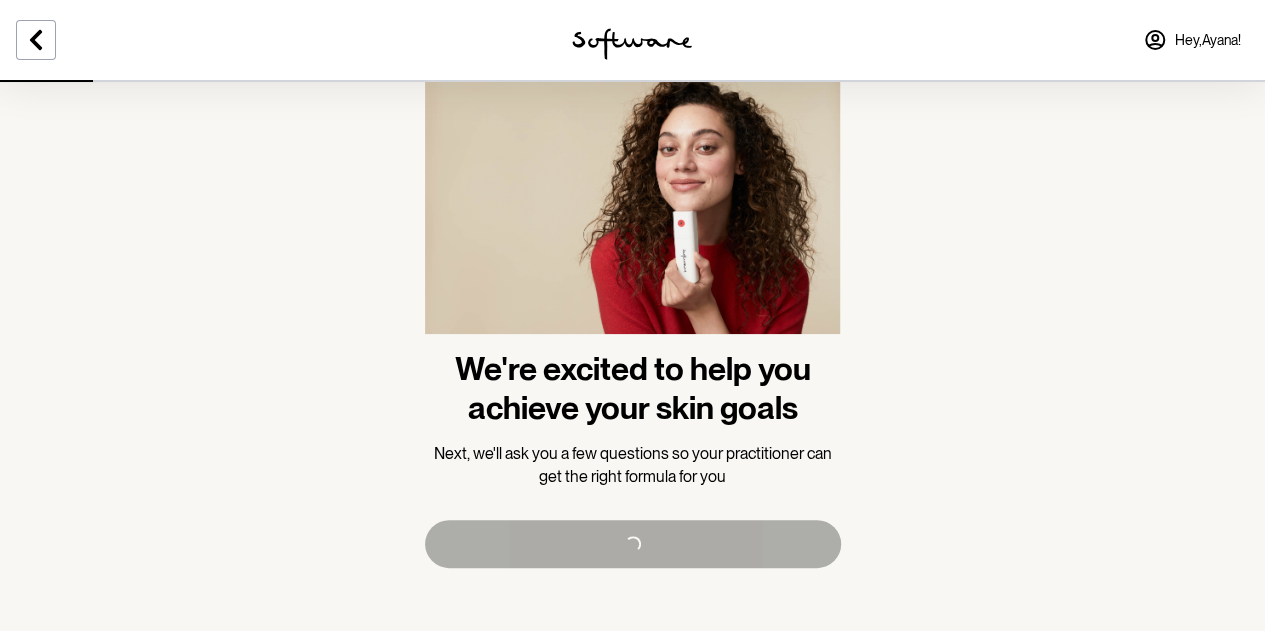 scroll, scrollTop: 0, scrollLeft: 0, axis: both 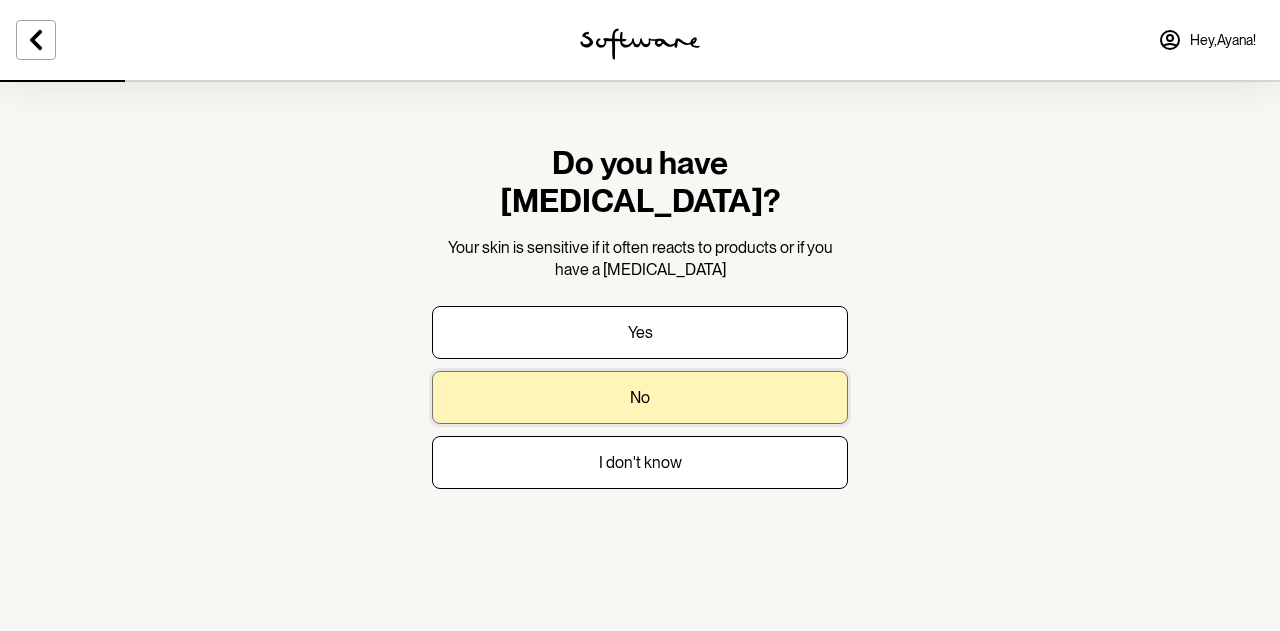 click on "No" at bounding box center (640, 397) 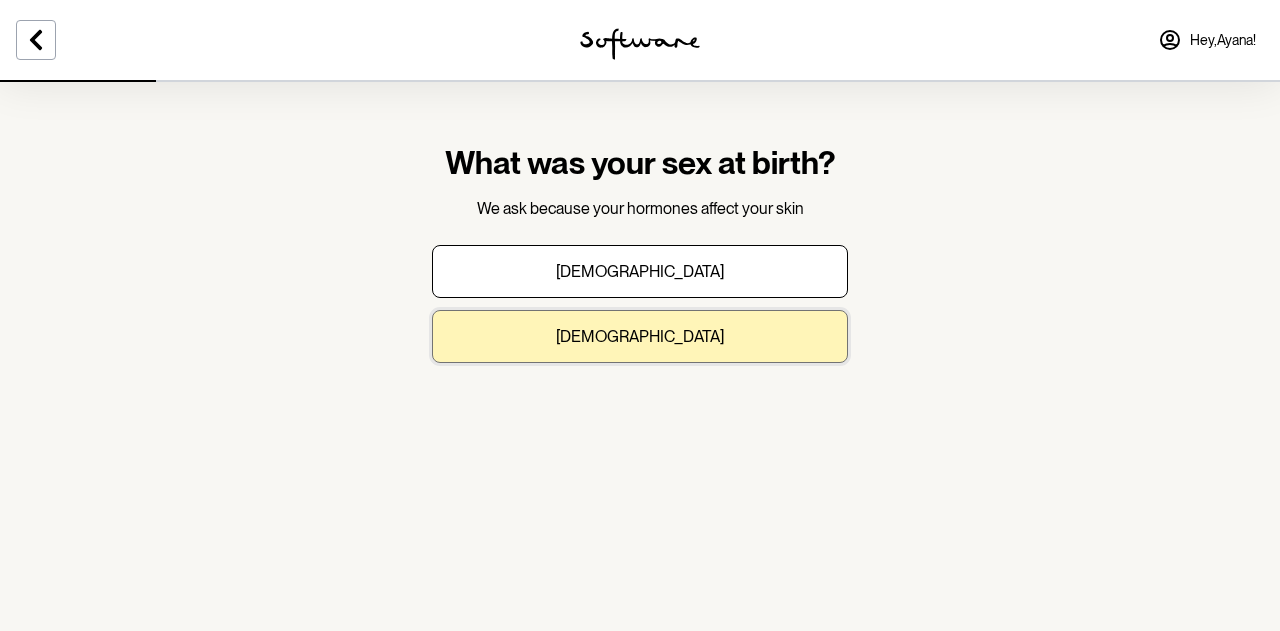 click on "Female" at bounding box center (640, 336) 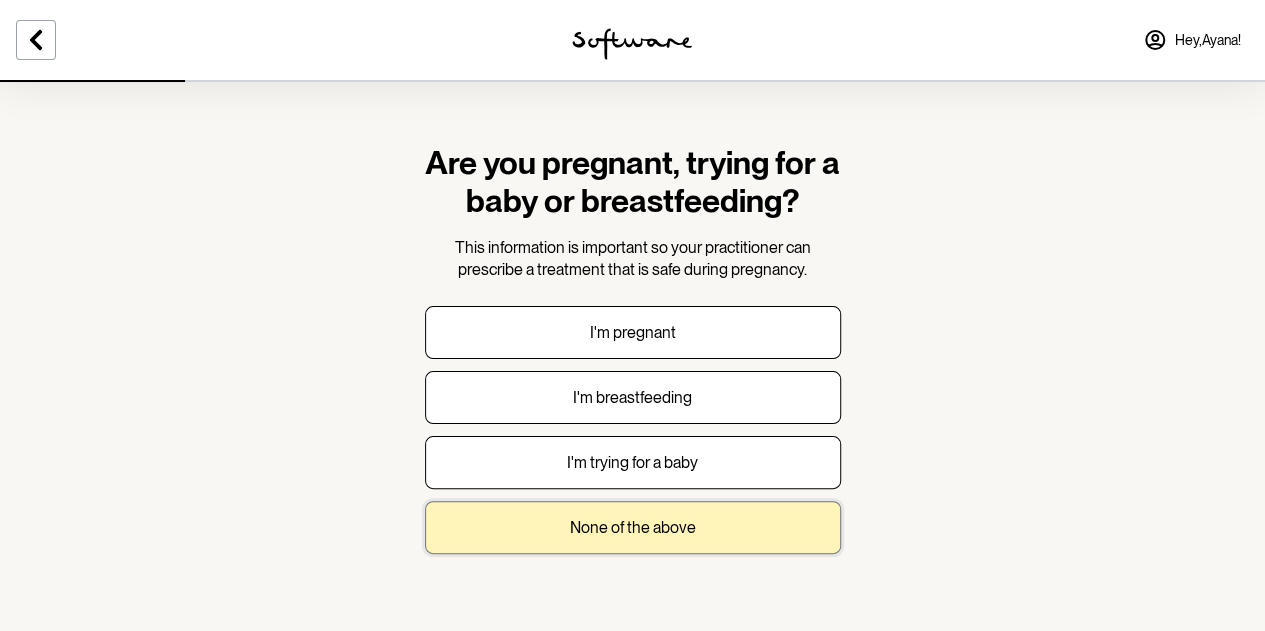 click on "None of the above" at bounding box center [633, 527] 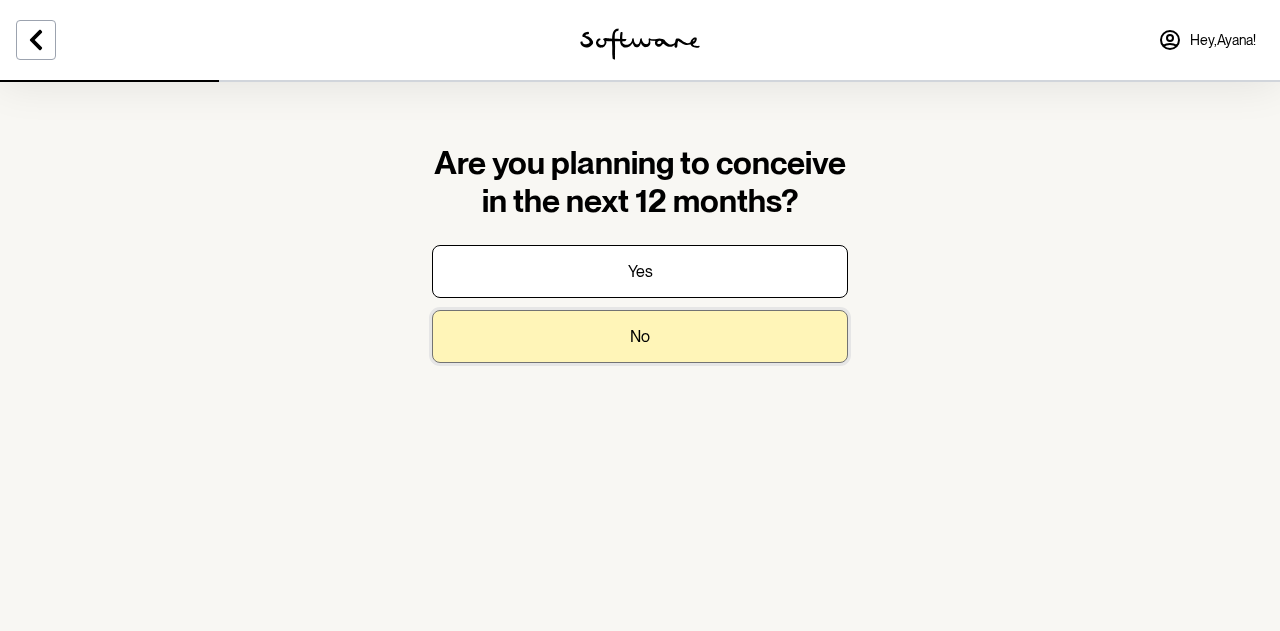 click on "No" at bounding box center (640, 336) 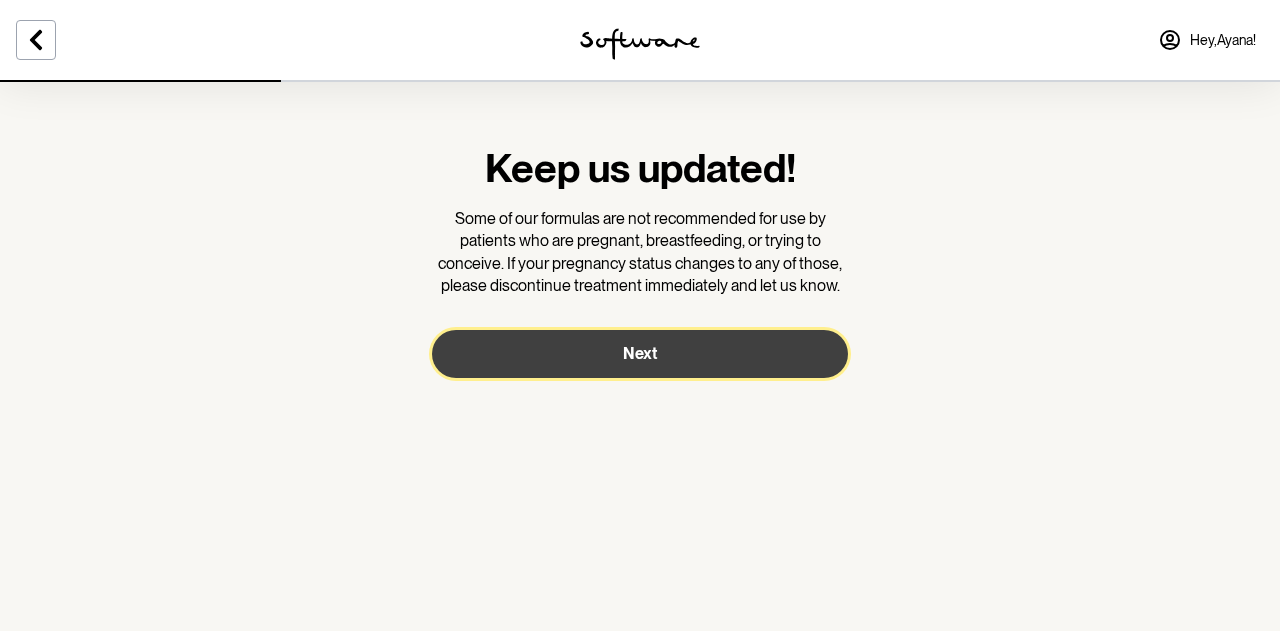 click on "Next" at bounding box center [640, 354] 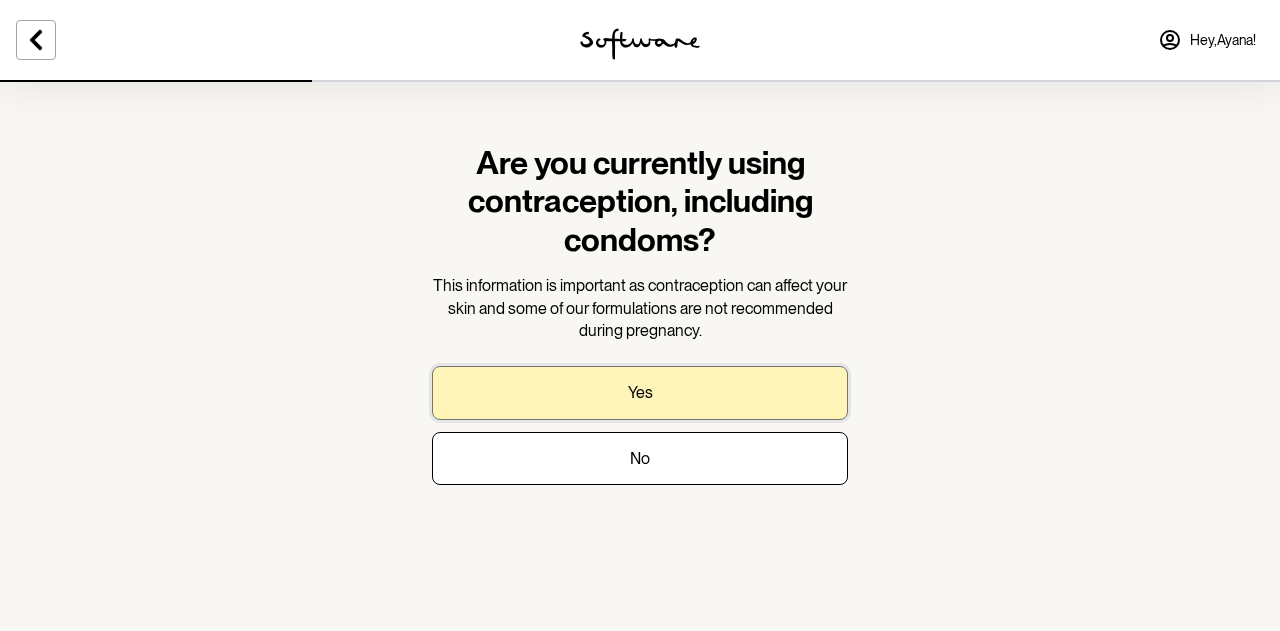 click on "Yes" at bounding box center (640, 392) 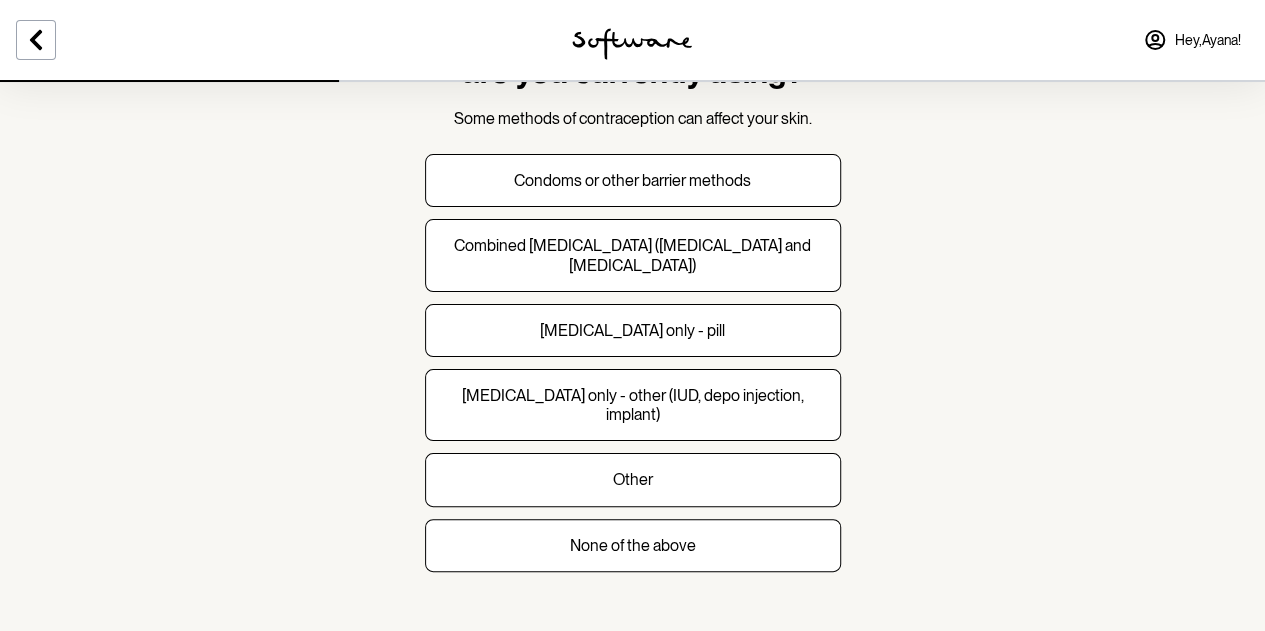 scroll, scrollTop: 135, scrollLeft: 0, axis: vertical 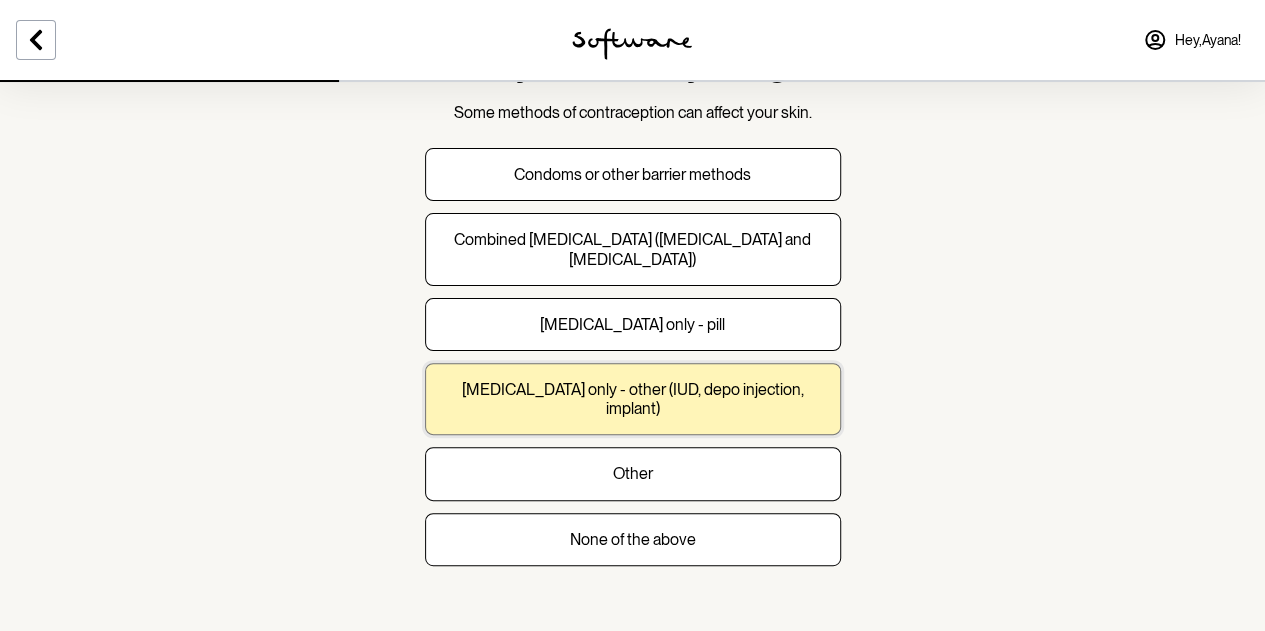 click on "Progesterone only - other (IUD, depo injection, implant)" at bounding box center [633, 399] 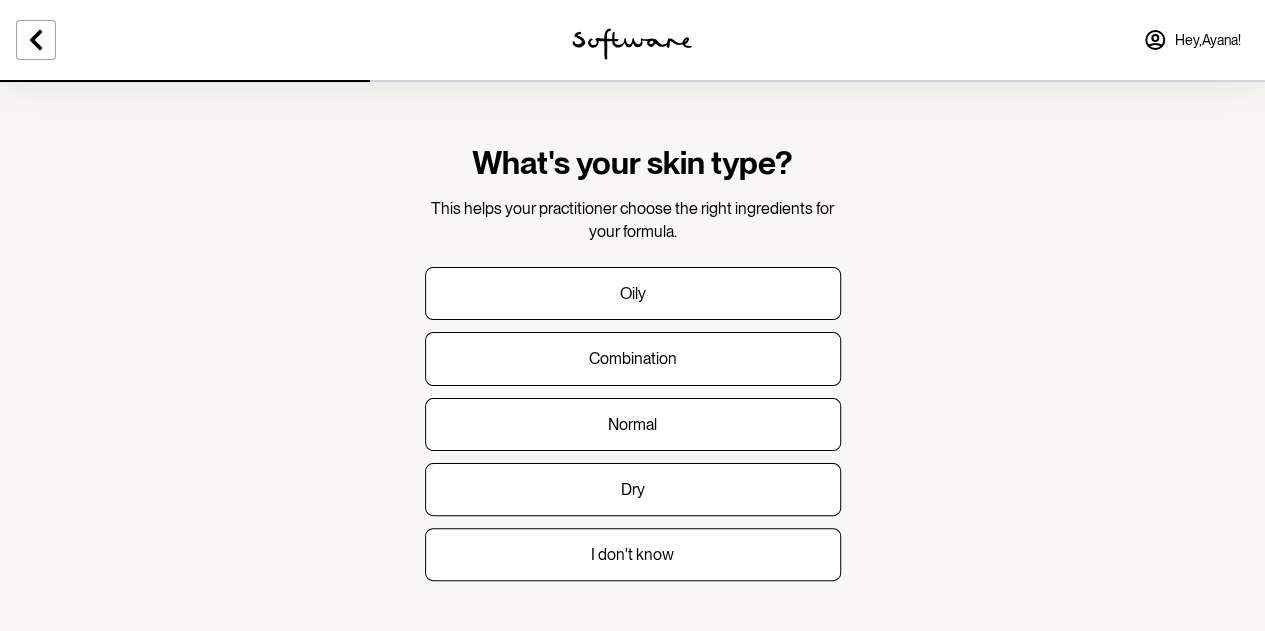 scroll, scrollTop: 42, scrollLeft: 0, axis: vertical 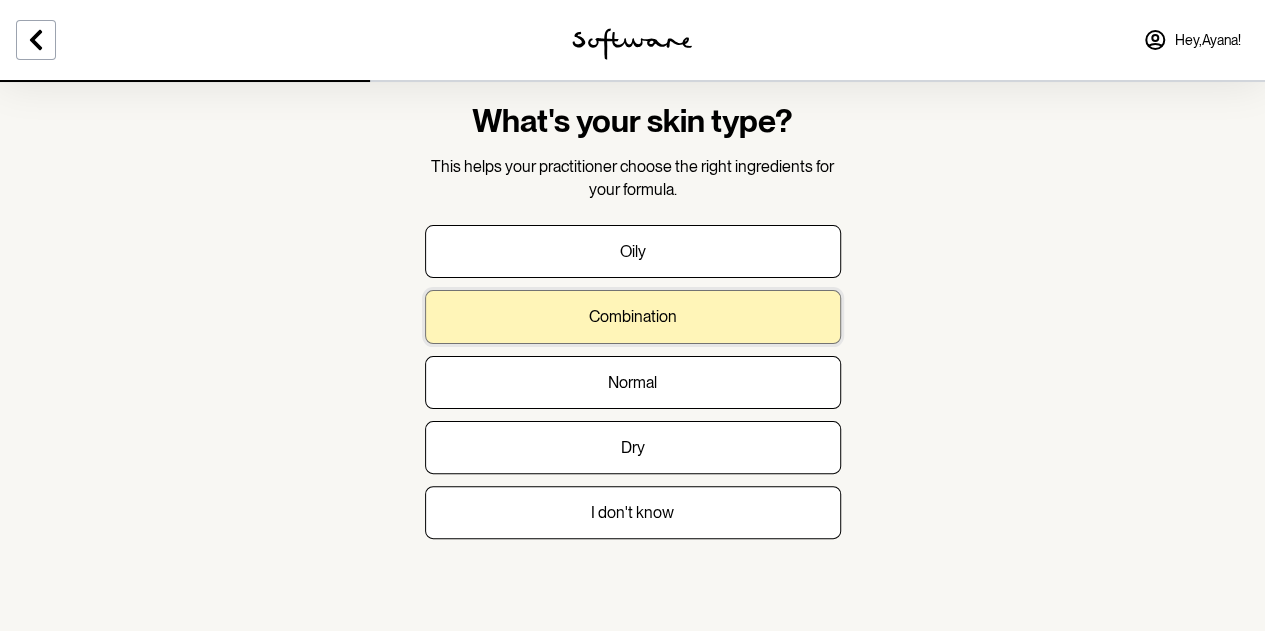 click on "Combination" at bounding box center [633, 316] 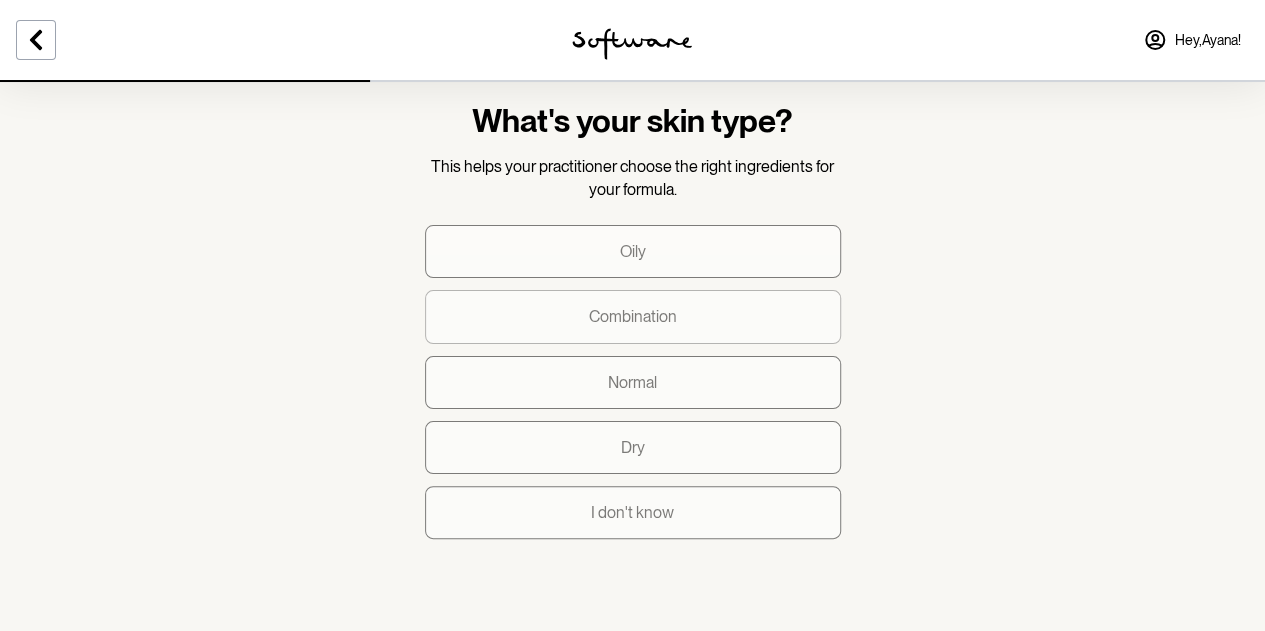scroll, scrollTop: 0, scrollLeft: 0, axis: both 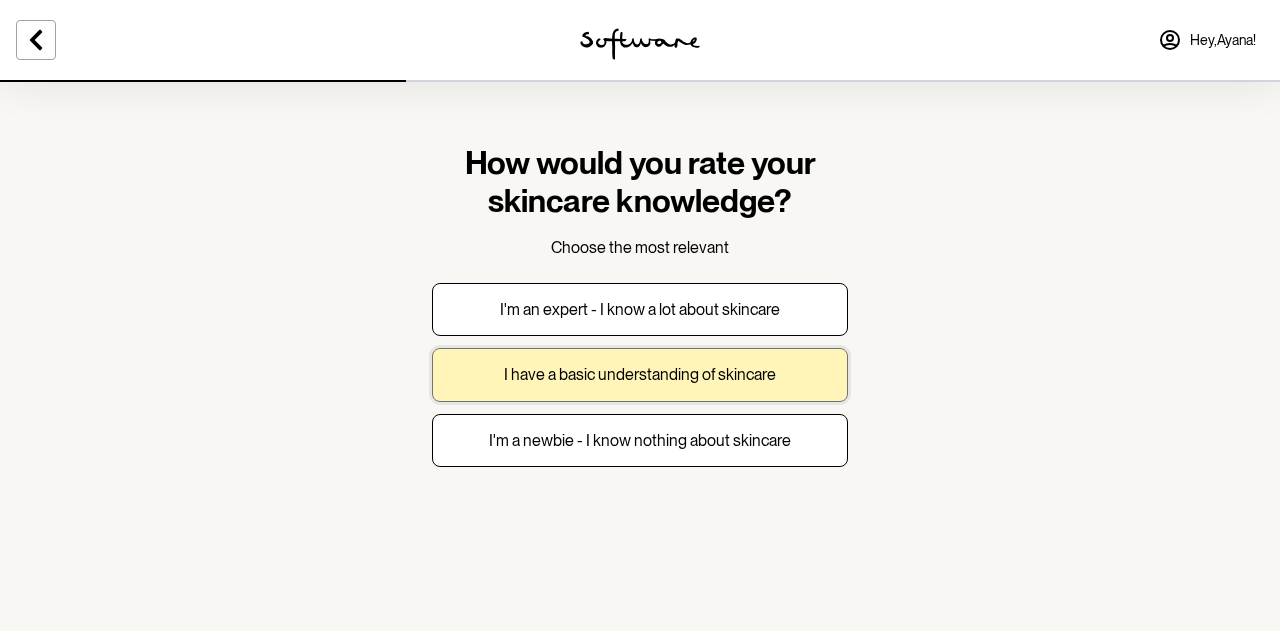 click on "I have a basic understanding of skincare" at bounding box center (640, 374) 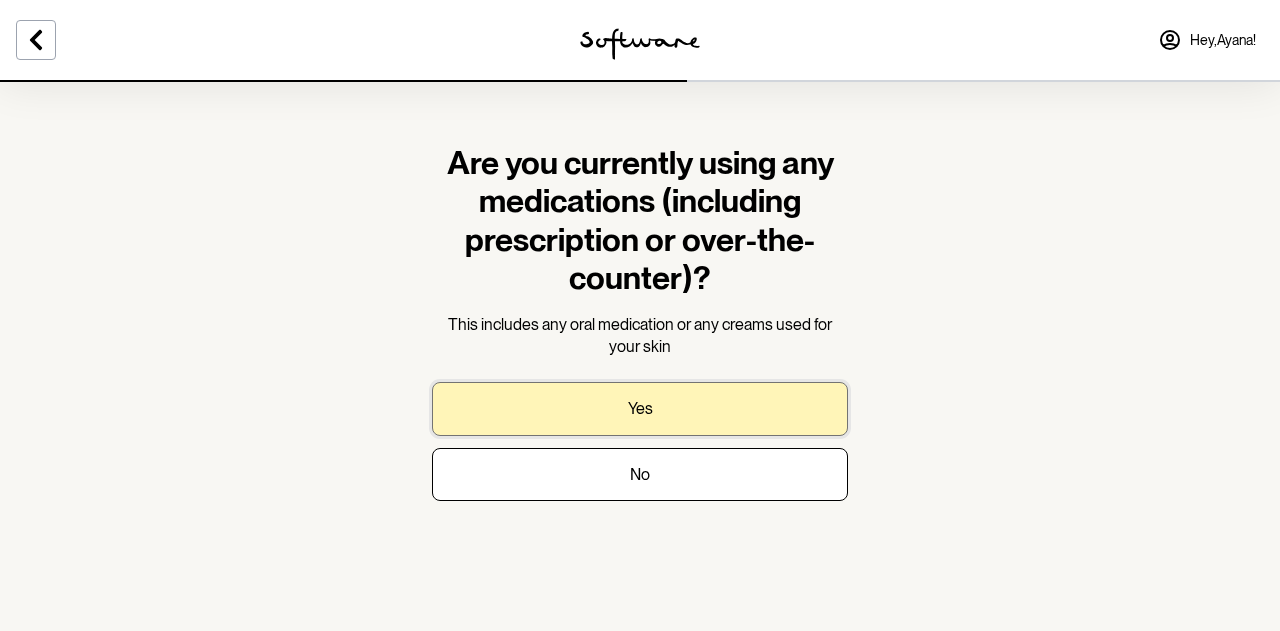click on "Yes" at bounding box center [640, 408] 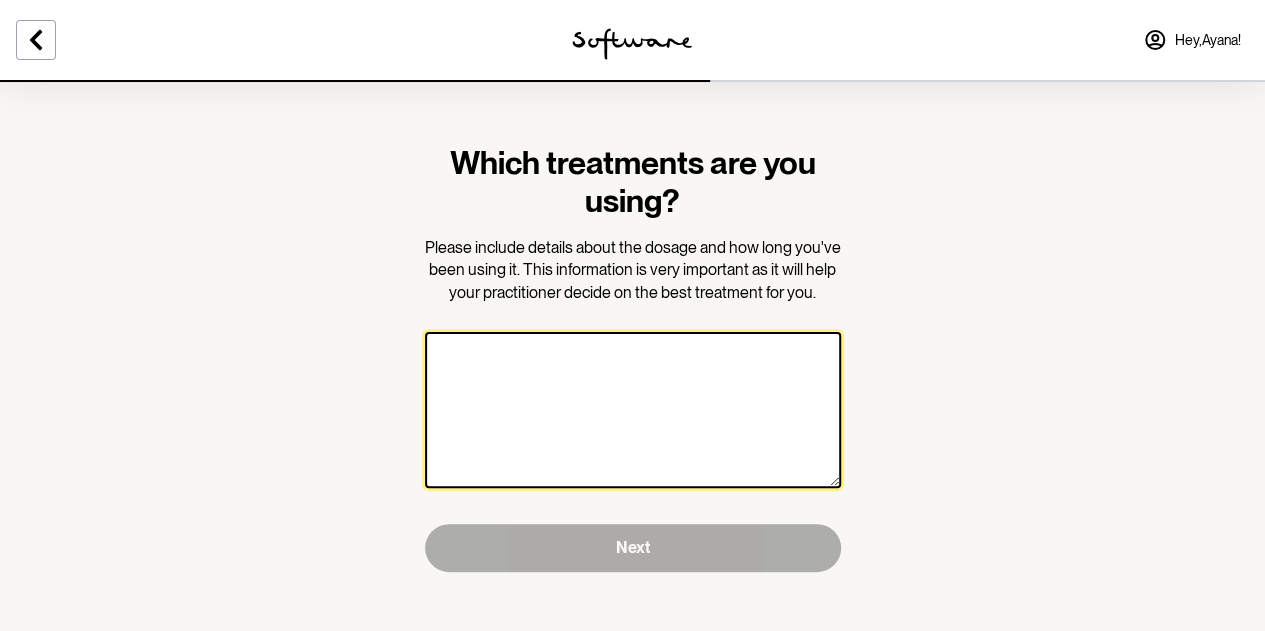 click at bounding box center [633, 410] 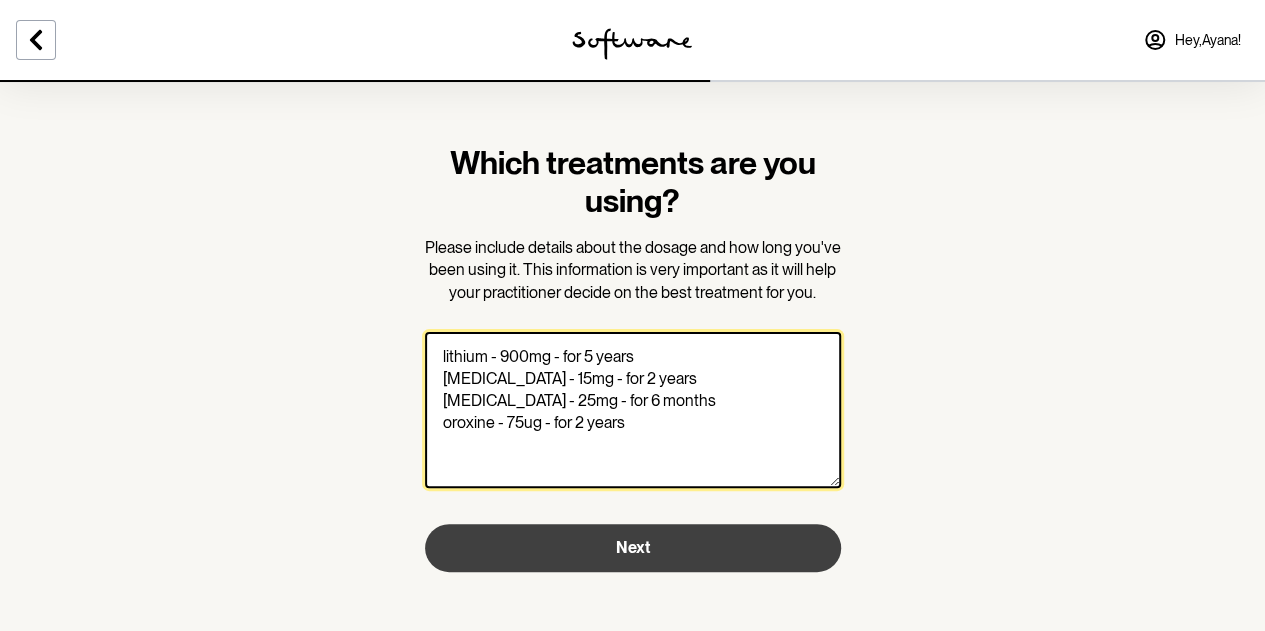 type on "lithium - 900mg - for 5 years
mirtazapine - 15mg - for 2 years
quetiapine - 25mg - for 6 months
oroxine - 75ug - for 2 years" 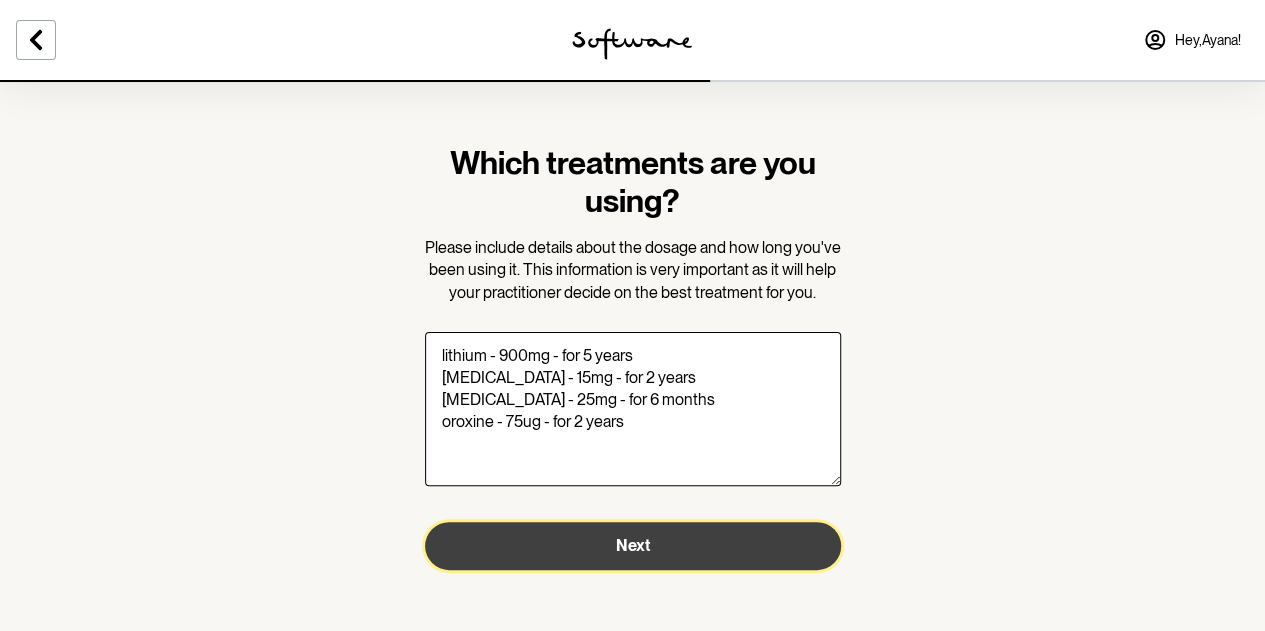 click on "Next" at bounding box center [633, 546] 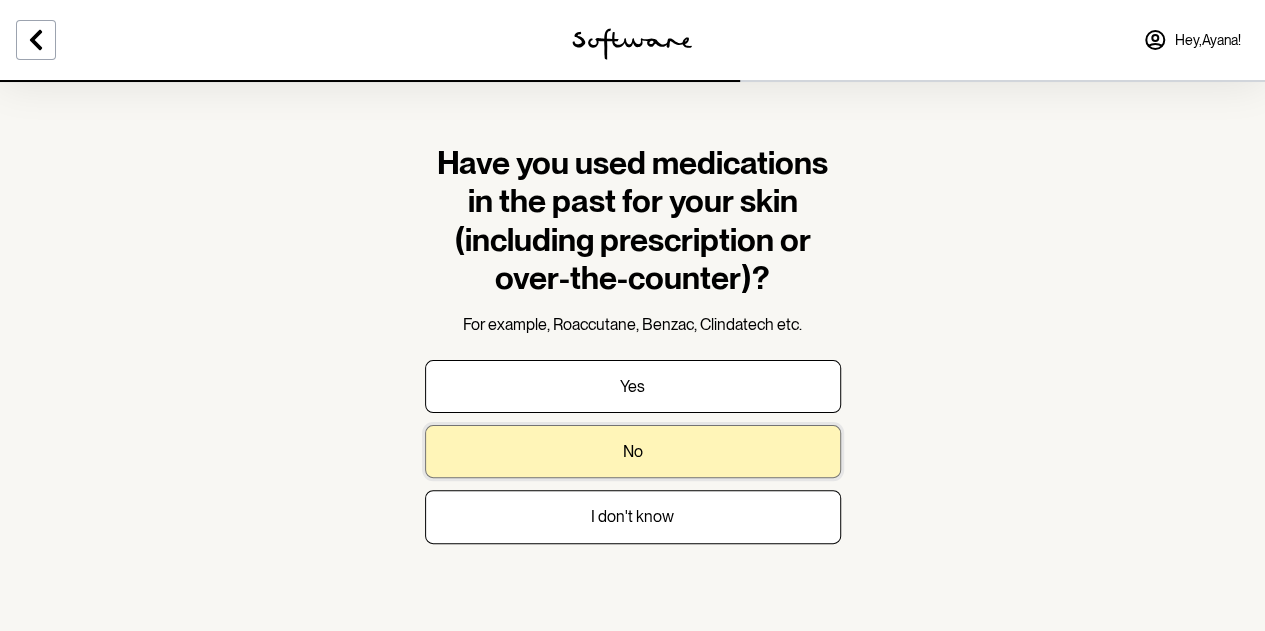 click on "No" at bounding box center [633, 451] 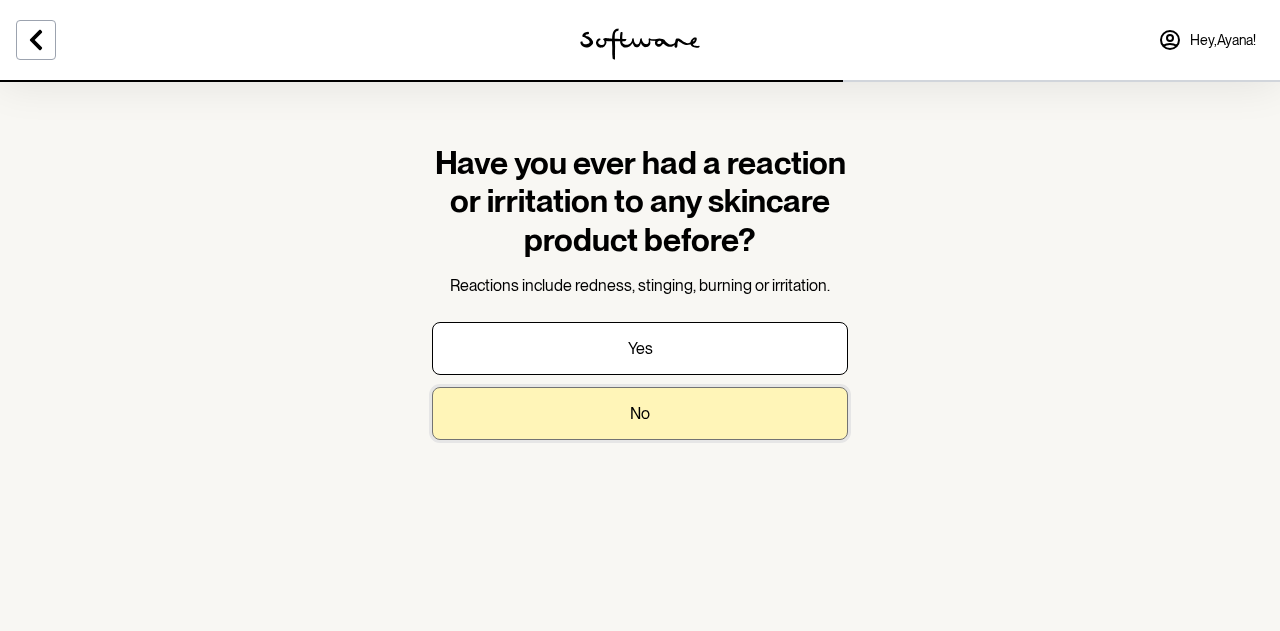 click on "No" at bounding box center (640, 413) 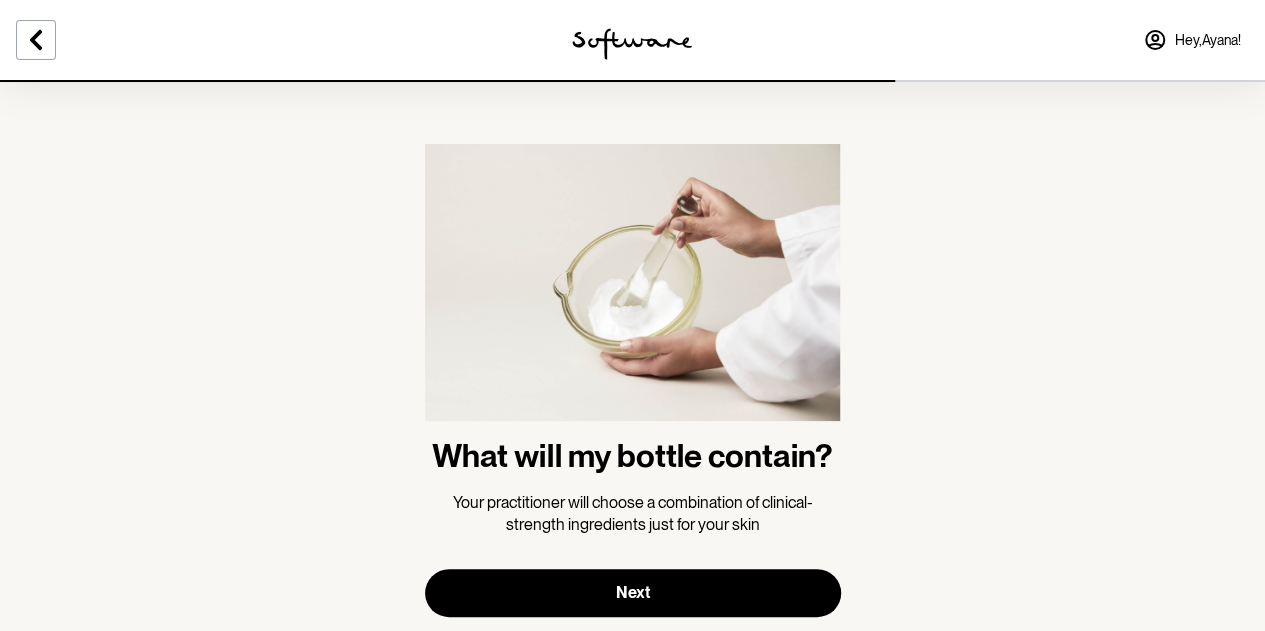 scroll, scrollTop: 49, scrollLeft: 0, axis: vertical 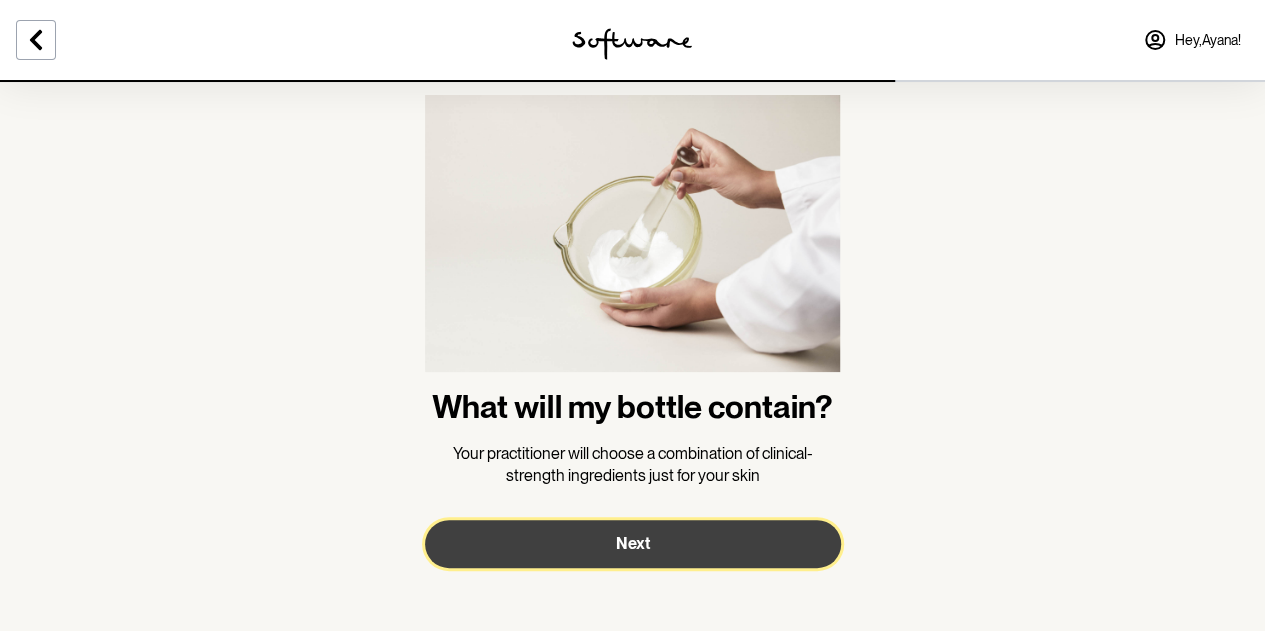click on "Next" at bounding box center (633, 544) 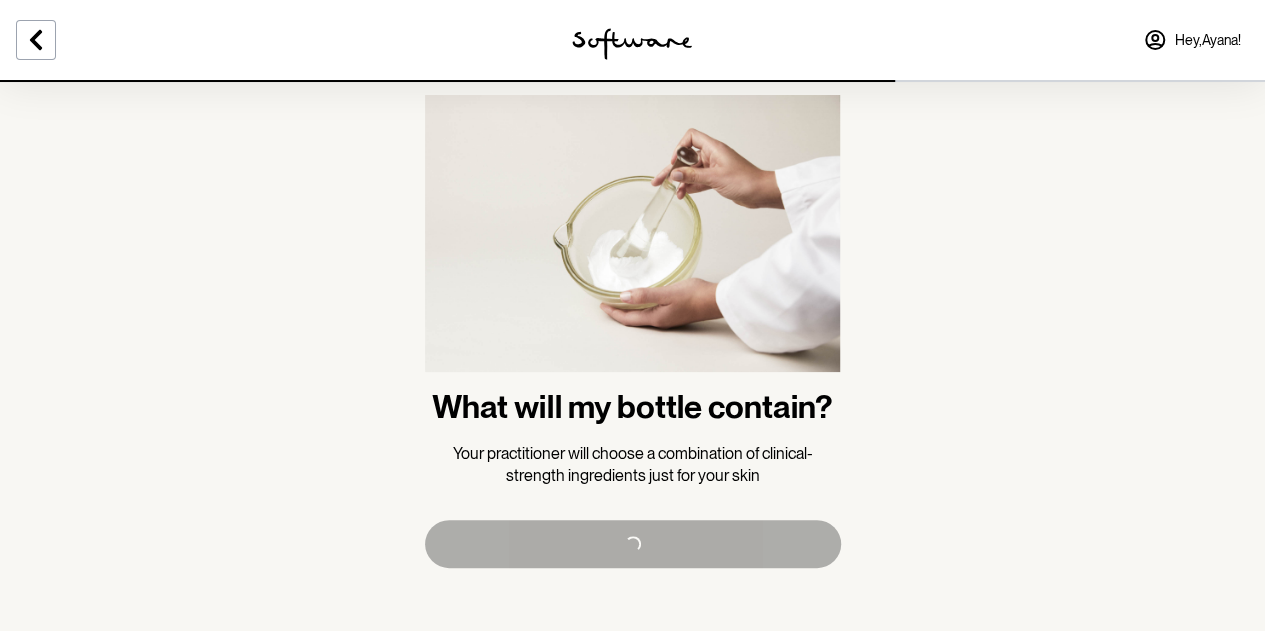scroll, scrollTop: 0, scrollLeft: 0, axis: both 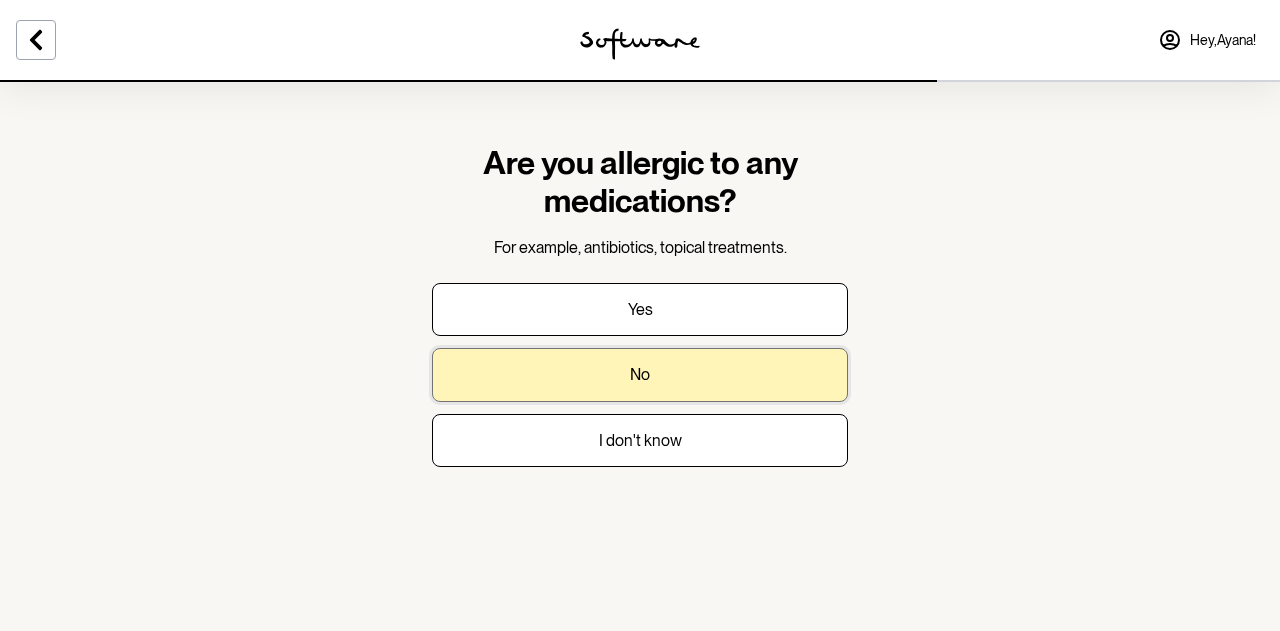 click on "No" at bounding box center (640, 374) 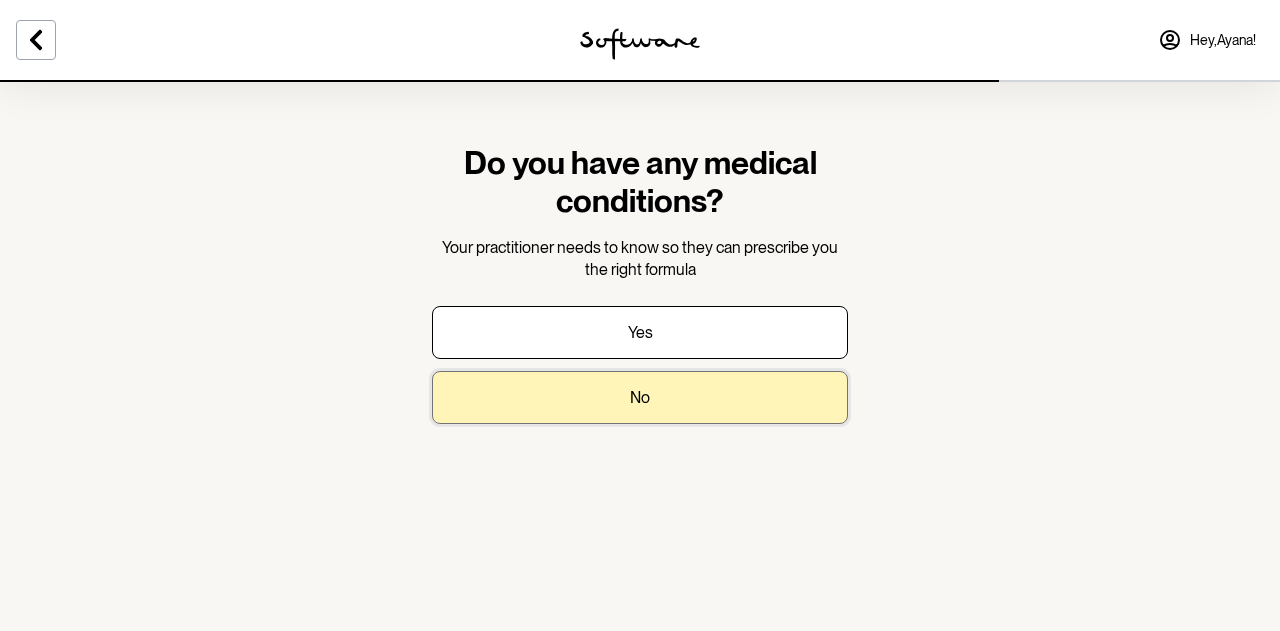 click on "No" at bounding box center [640, 397] 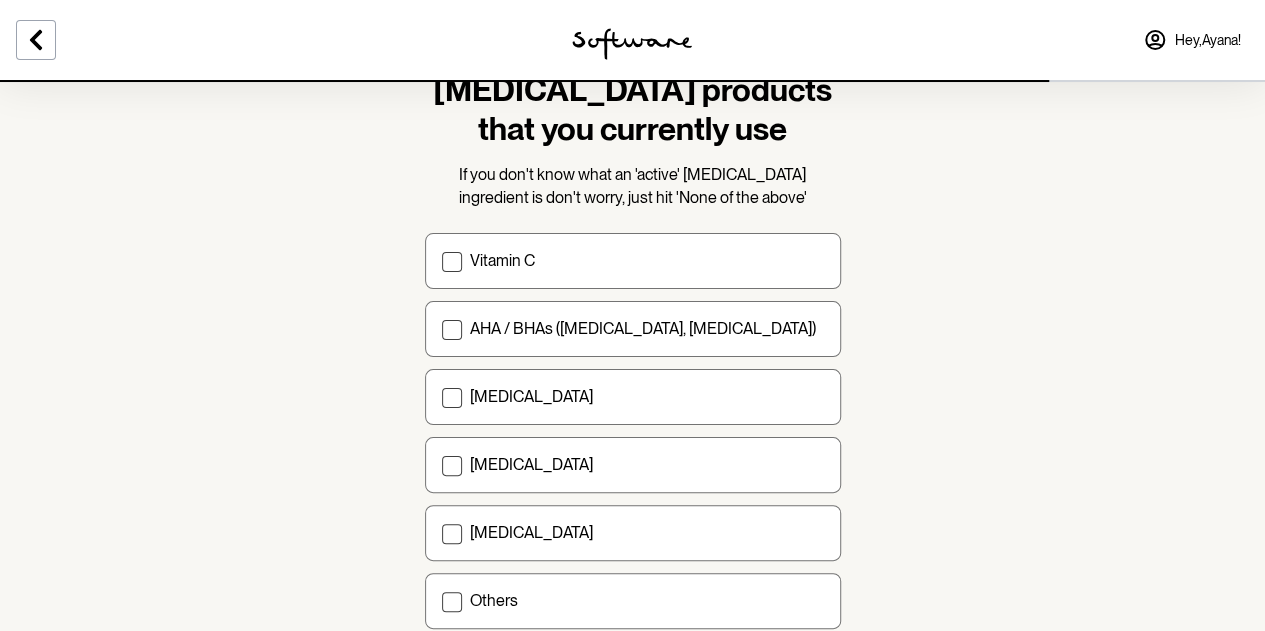 scroll, scrollTop: 112, scrollLeft: 0, axis: vertical 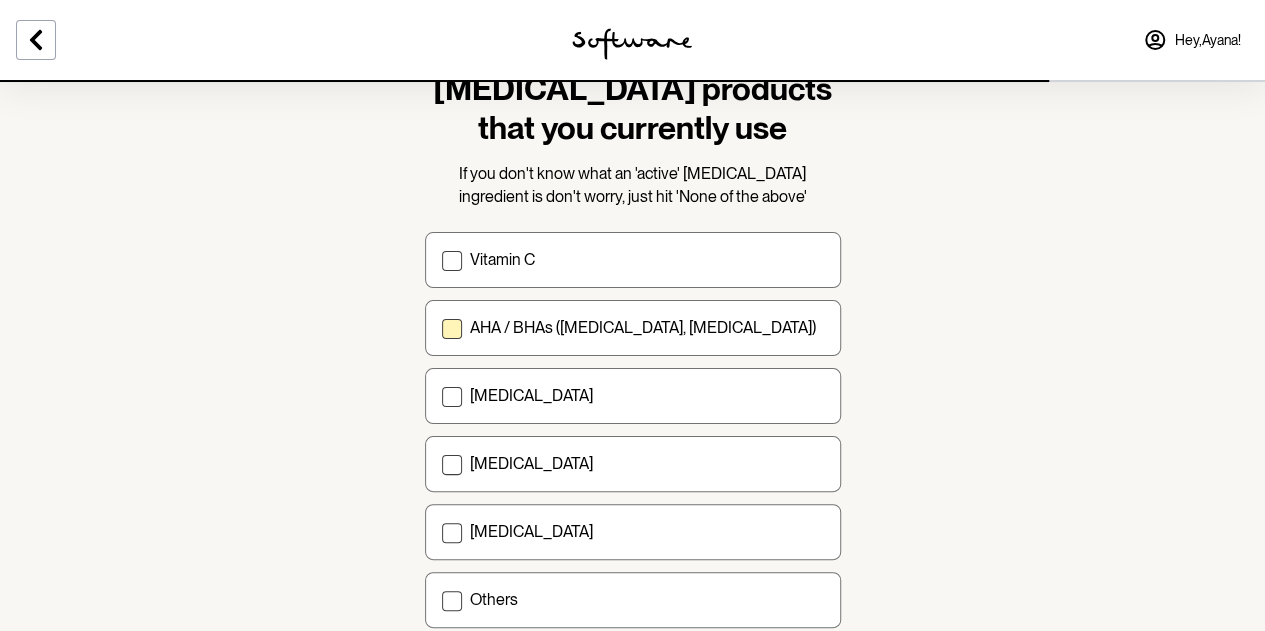 click on "AHA / BHAs (salicylic acid, glycolic acid)" at bounding box center (643, 327) 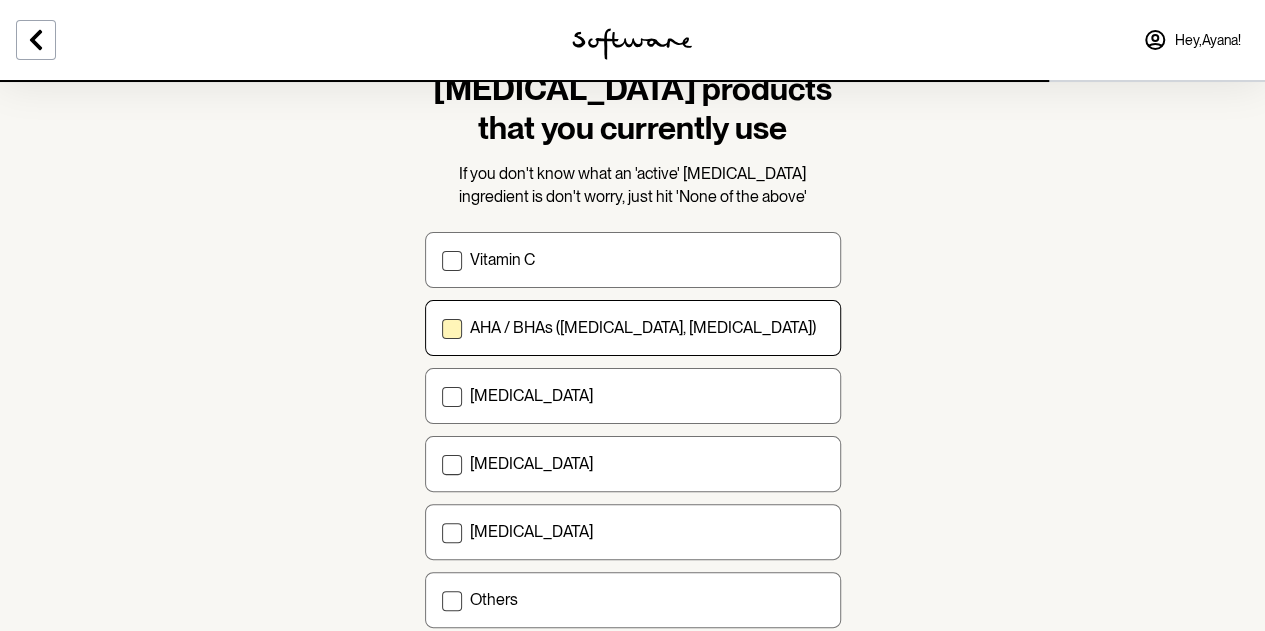 click on "AHA / BHAs (salicylic acid, glycolic acid)" at bounding box center (441, 328) 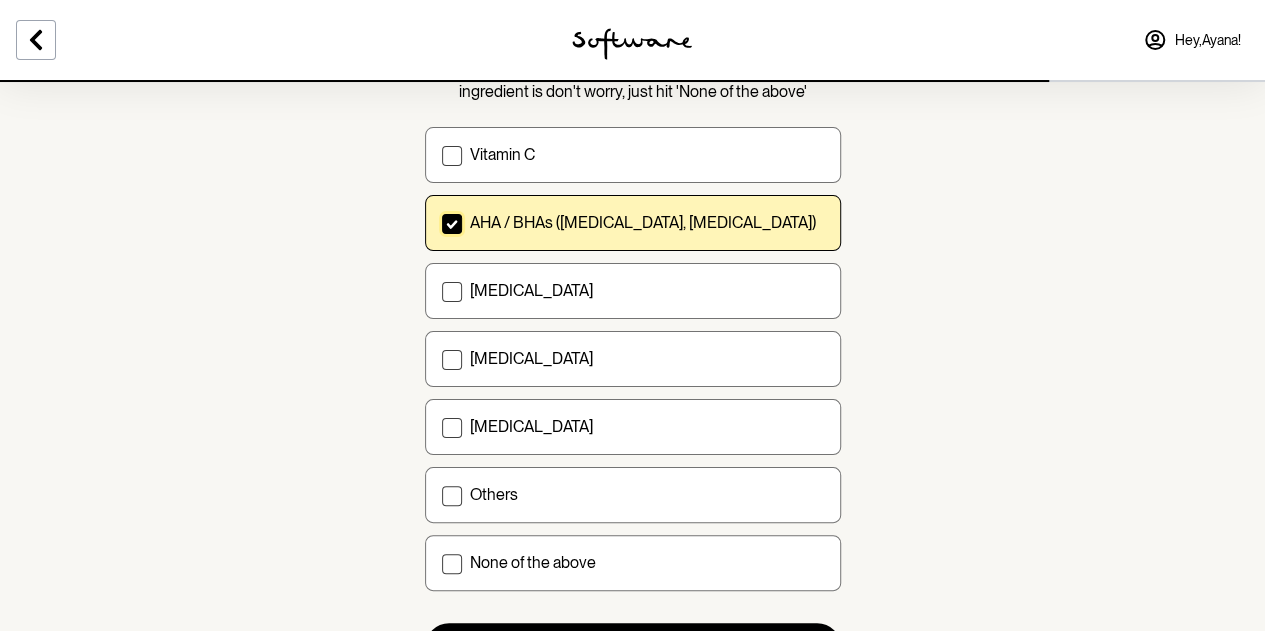 scroll, scrollTop: 218, scrollLeft: 0, axis: vertical 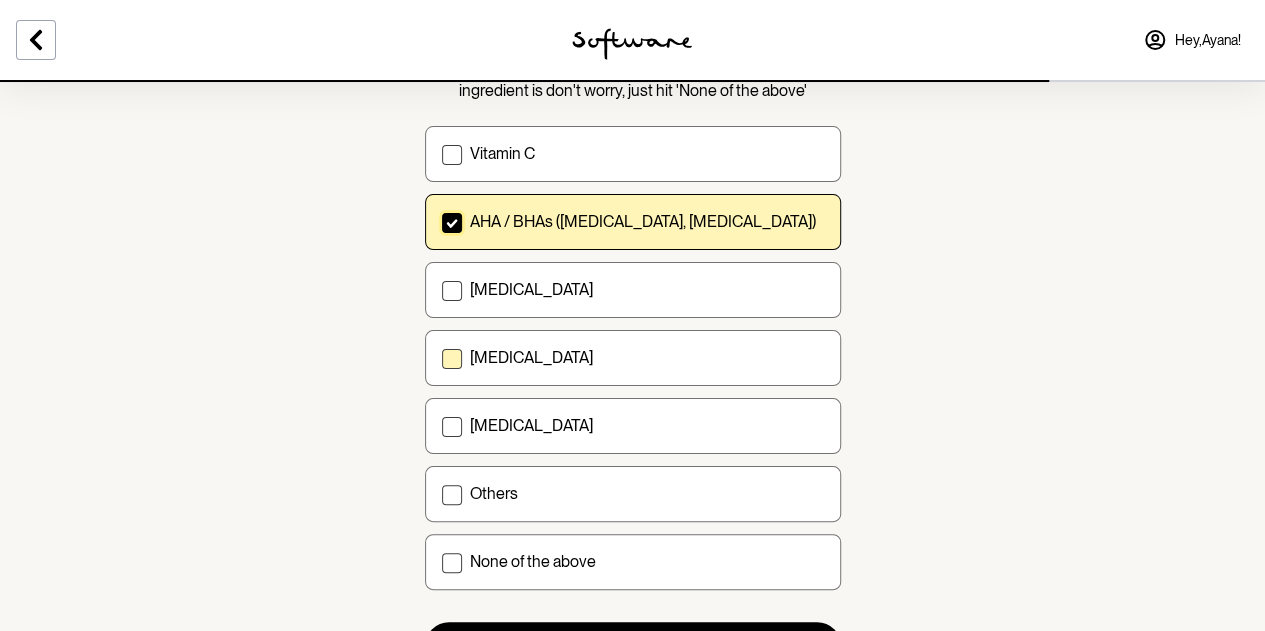 click on "Niacinamide" at bounding box center (531, 357) 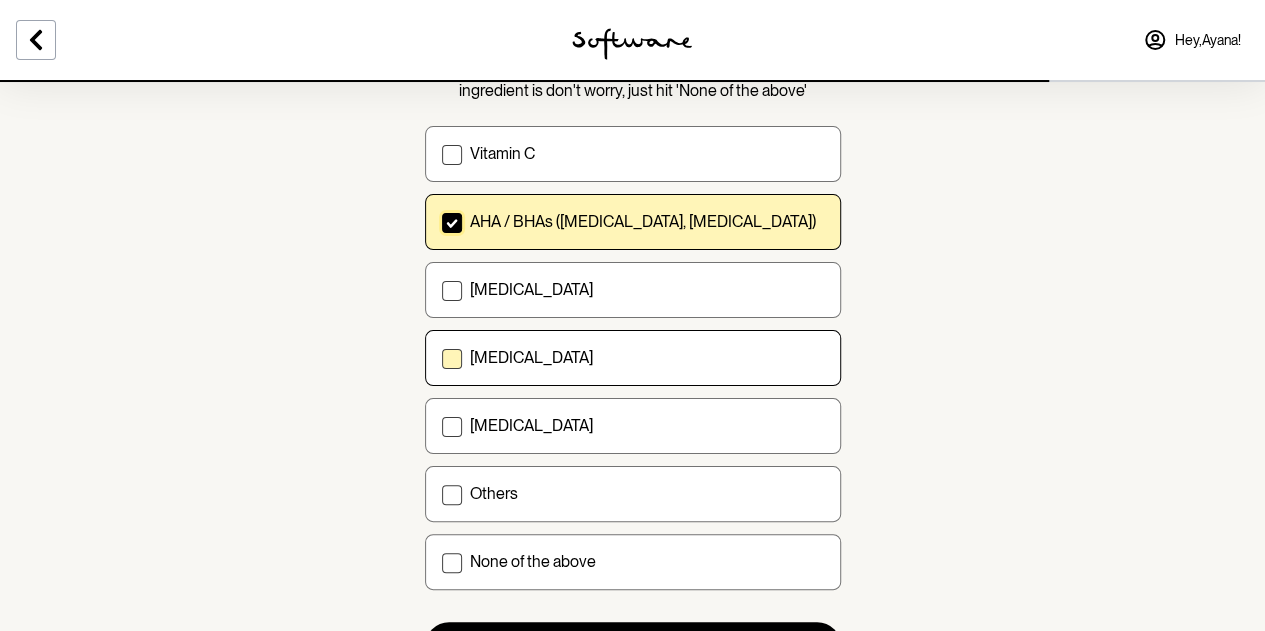 click on "Niacinamide" at bounding box center (441, 358) 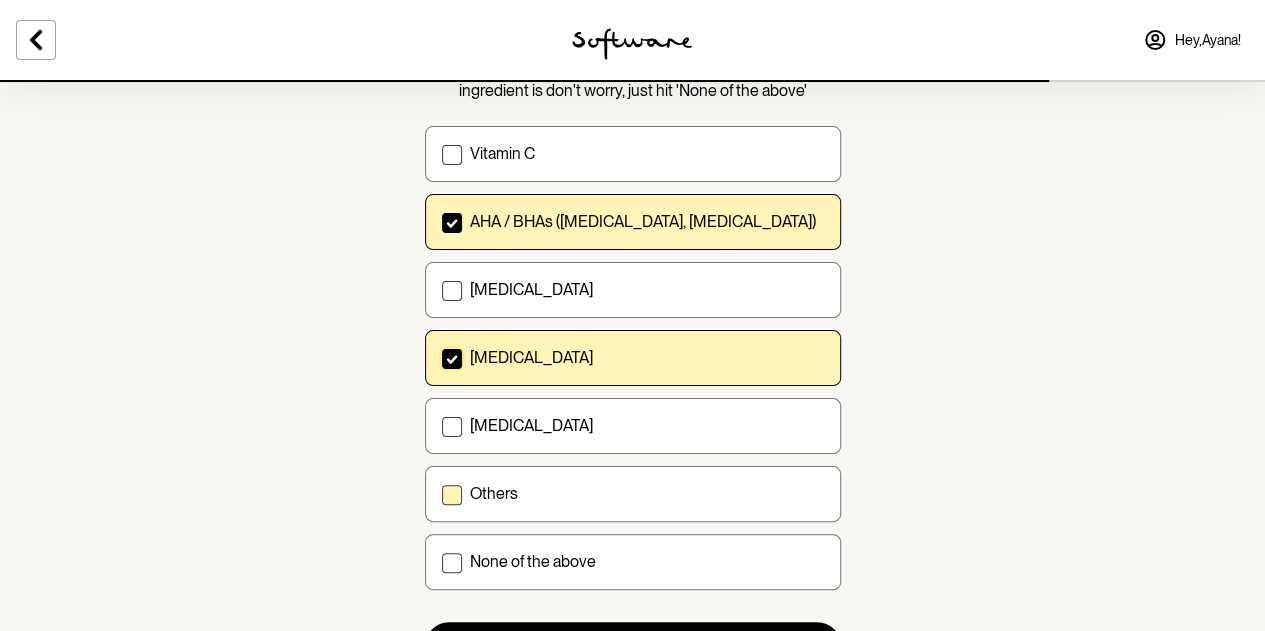 click on "Others" at bounding box center [647, 493] 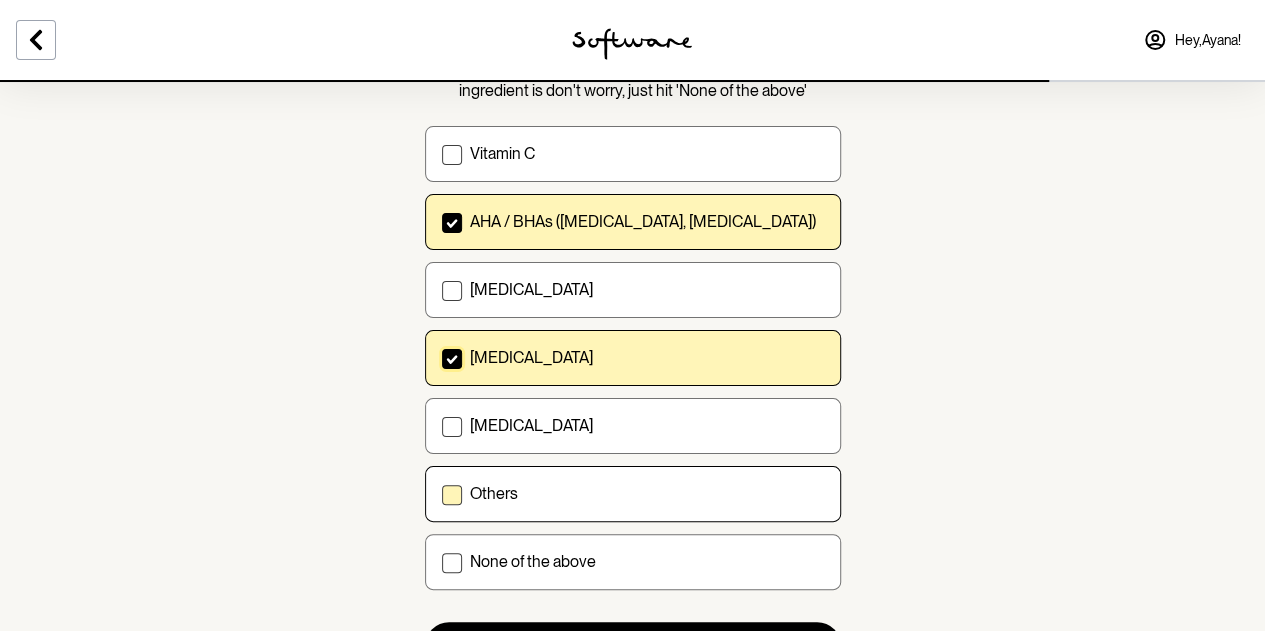 click on "Others" at bounding box center (441, 494) 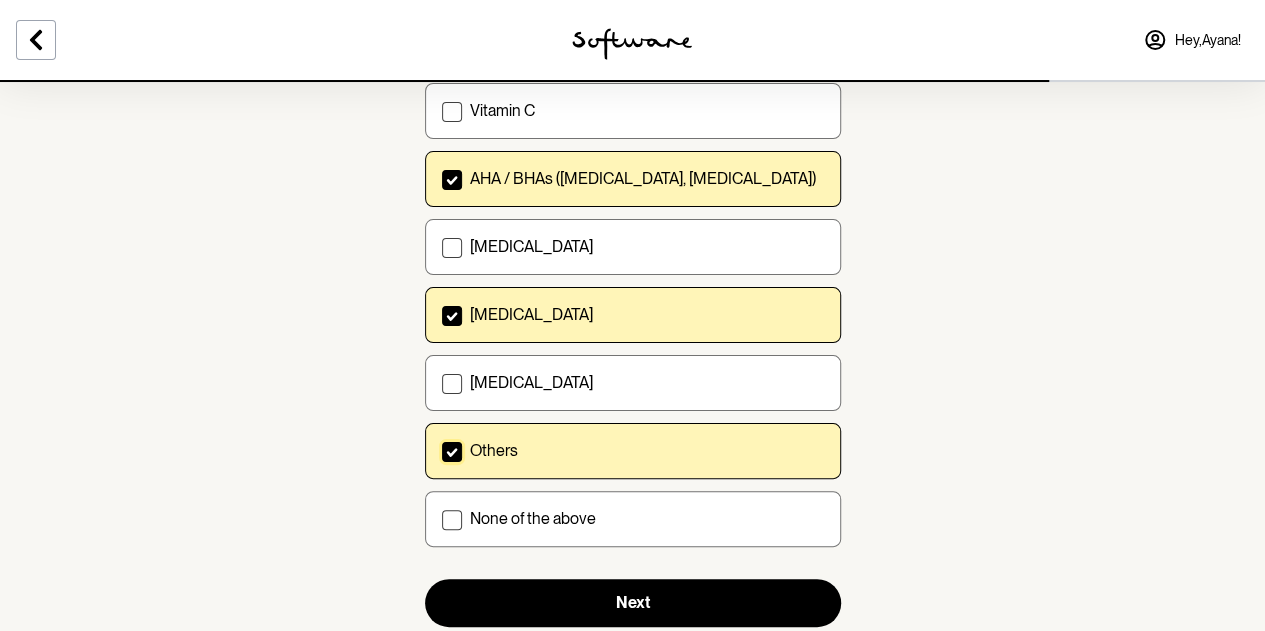 scroll, scrollTop: 316, scrollLeft: 0, axis: vertical 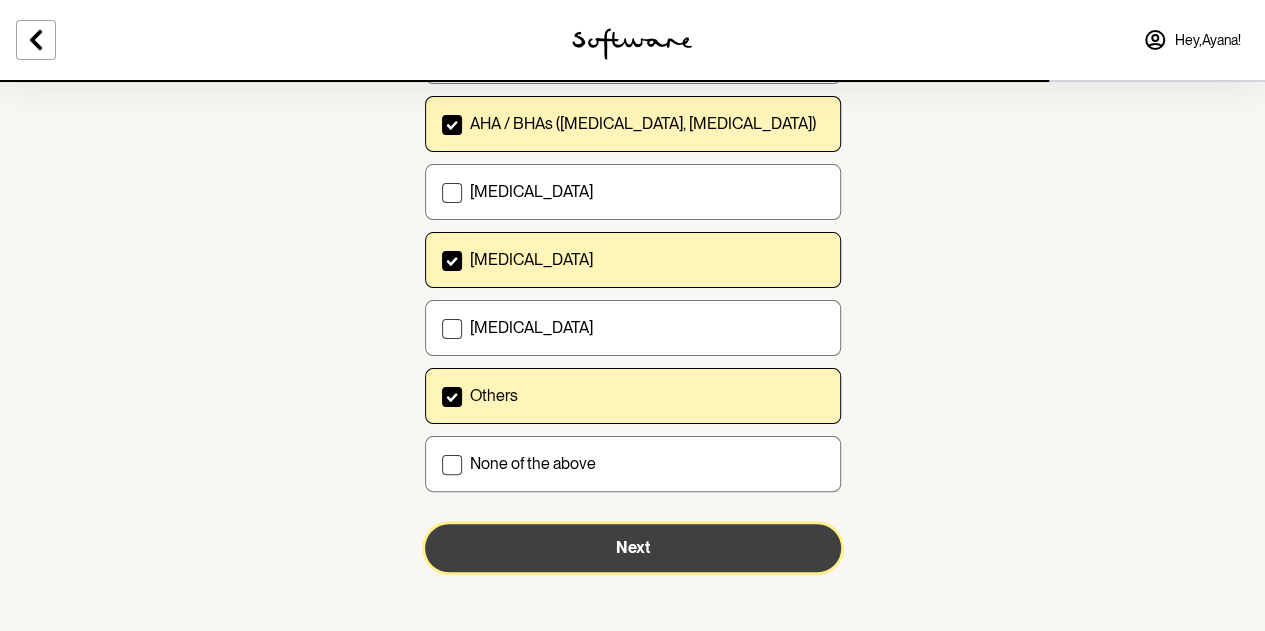 click on "Next" at bounding box center (633, 548) 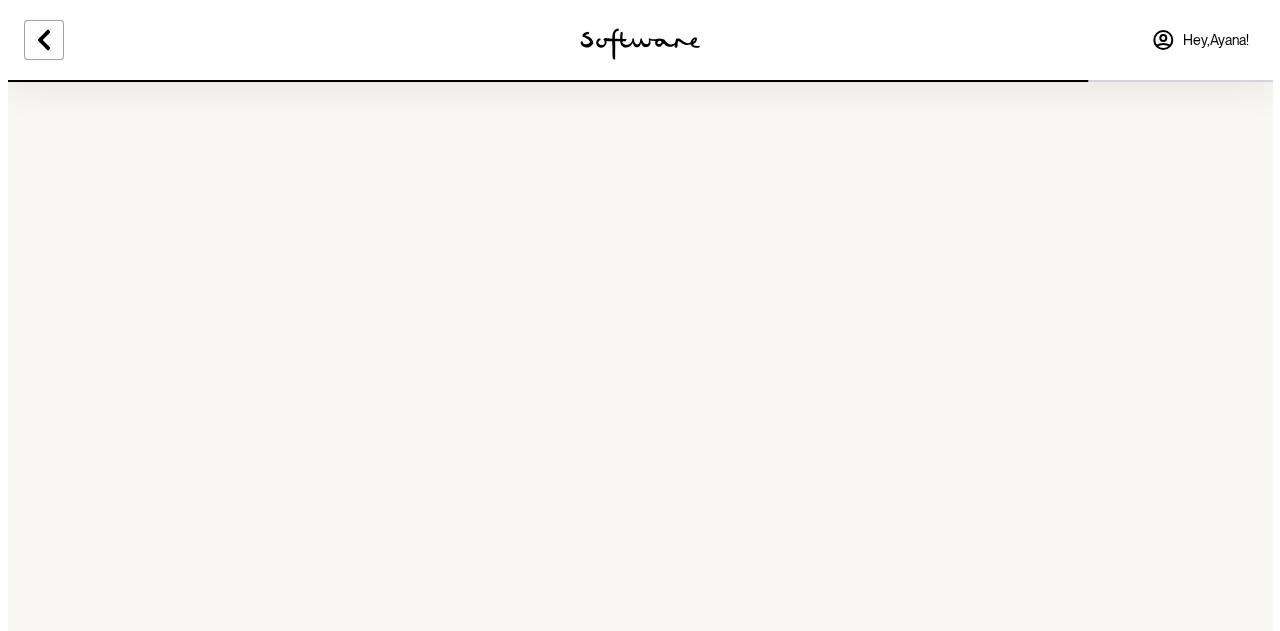 scroll, scrollTop: 0, scrollLeft: 0, axis: both 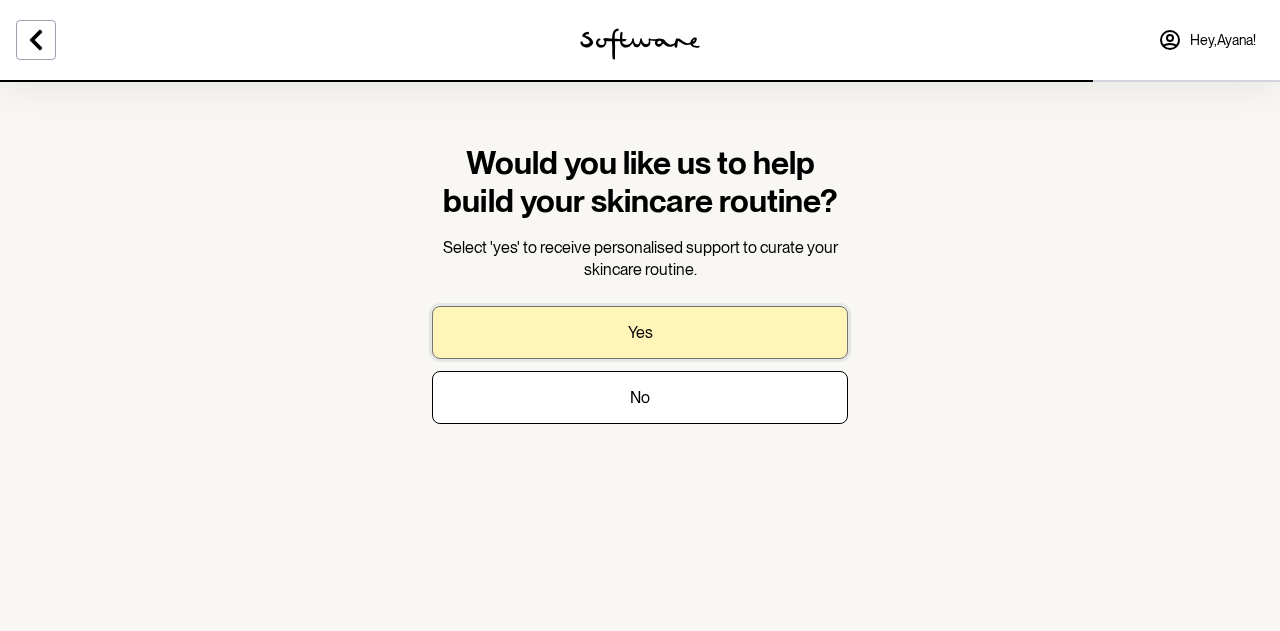 click on "Yes" at bounding box center (640, 332) 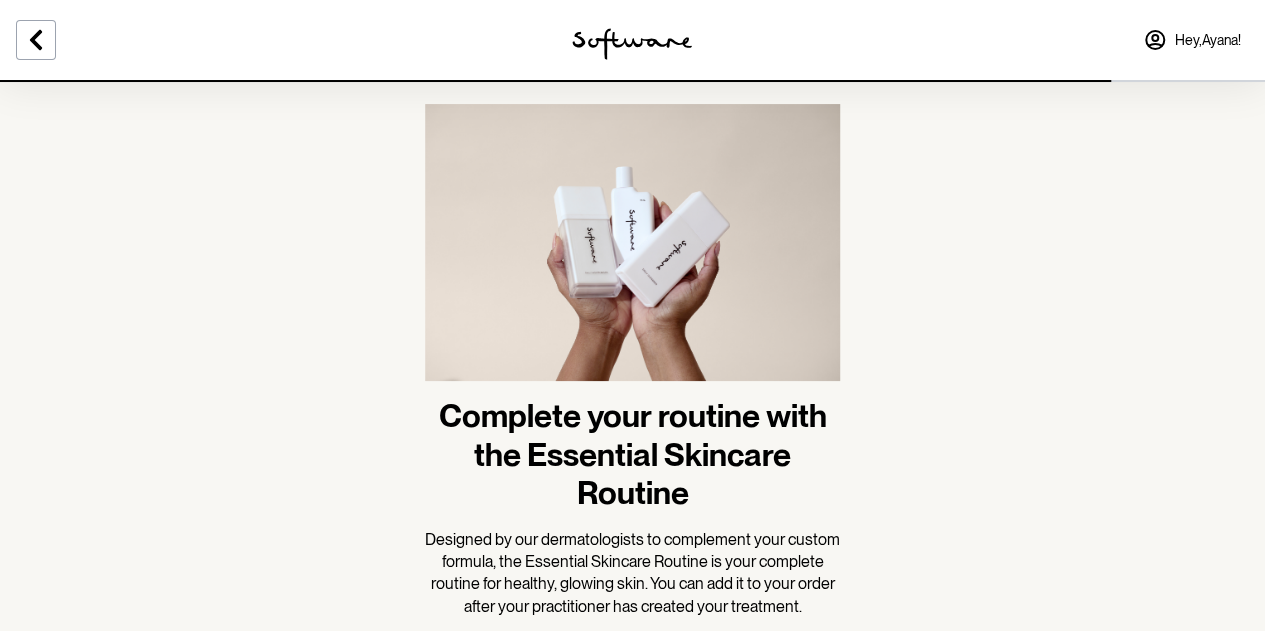 scroll, scrollTop: 170, scrollLeft: 0, axis: vertical 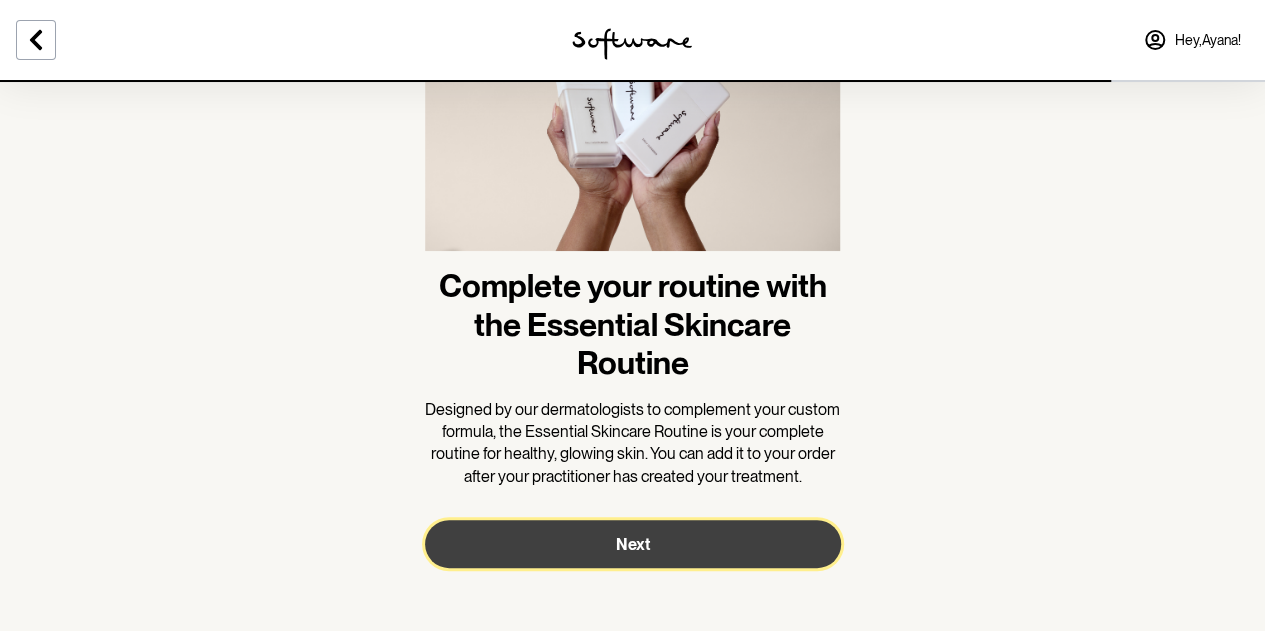 click on "Next" at bounding box center [633, 544] 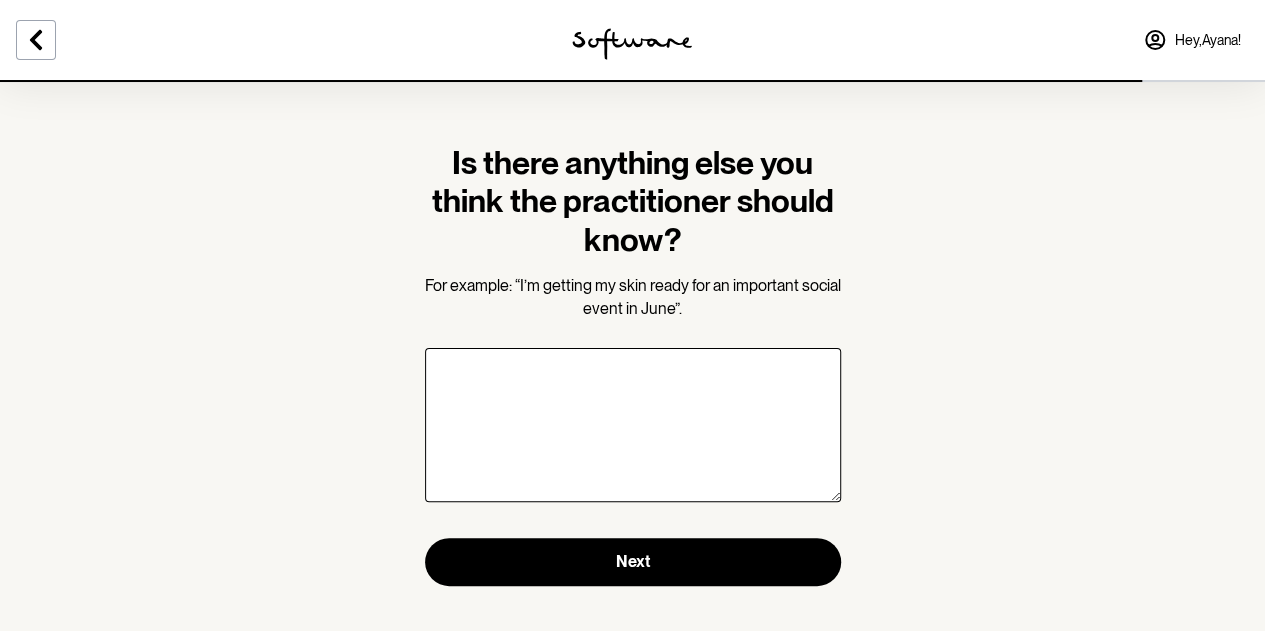 scroll, scrollTop: 18, scrollLeft: 0, axis: vertical 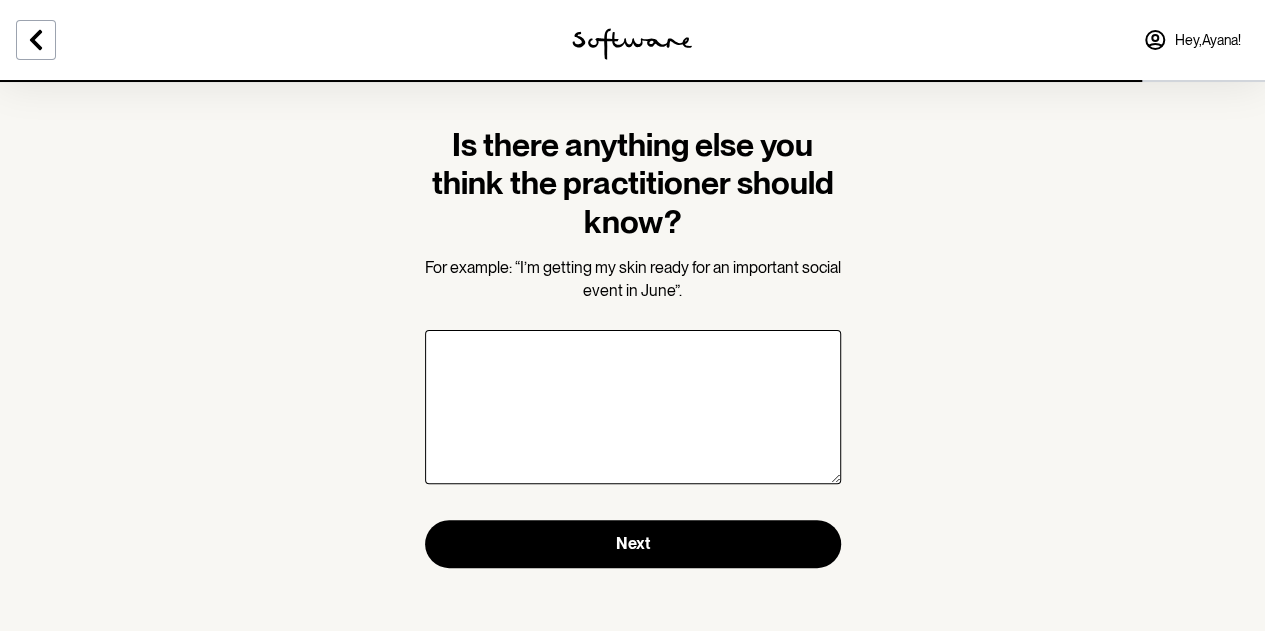 click on "Is there anything else you think the practitioner should know? For example: “I’m getting my skin ready for an important social event in June”. Next" at bounding box center (633, 347) 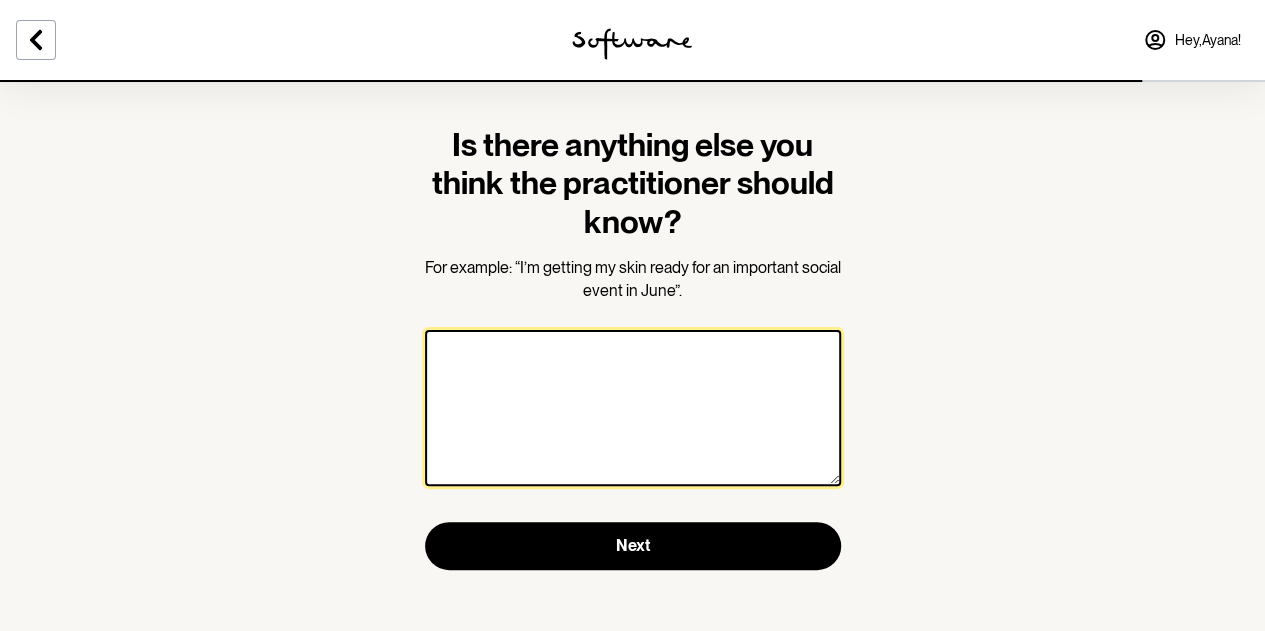 click at bounding box center (633, 408) 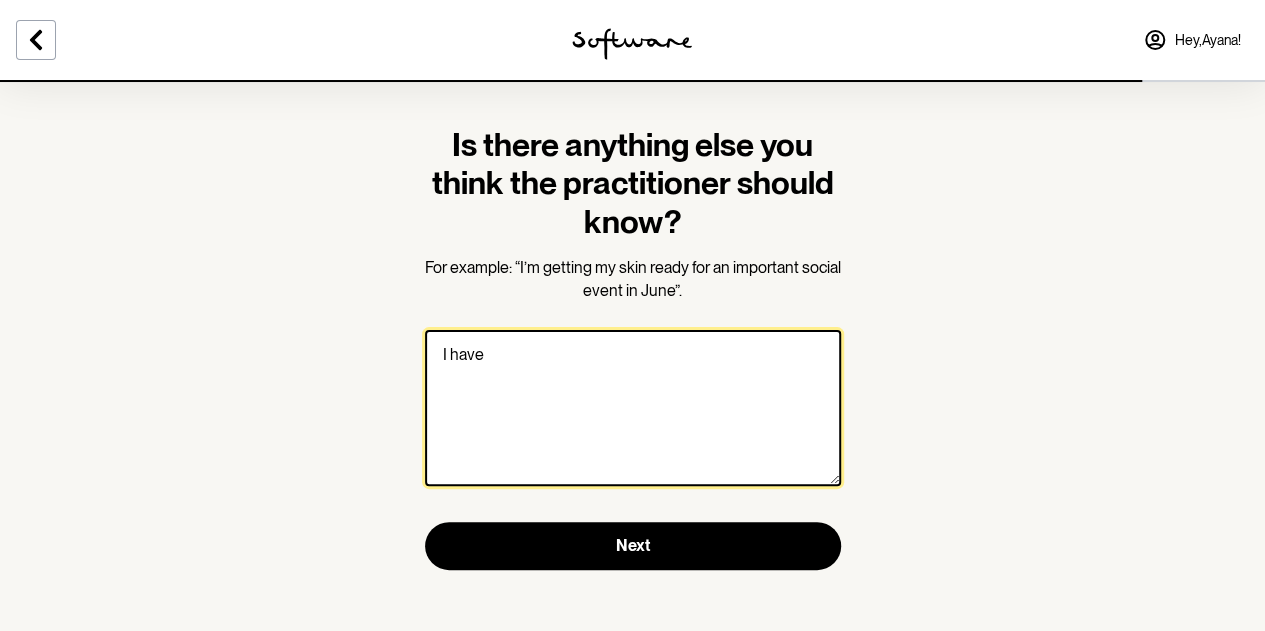 click on "I have" at bounding box center [633, 408] 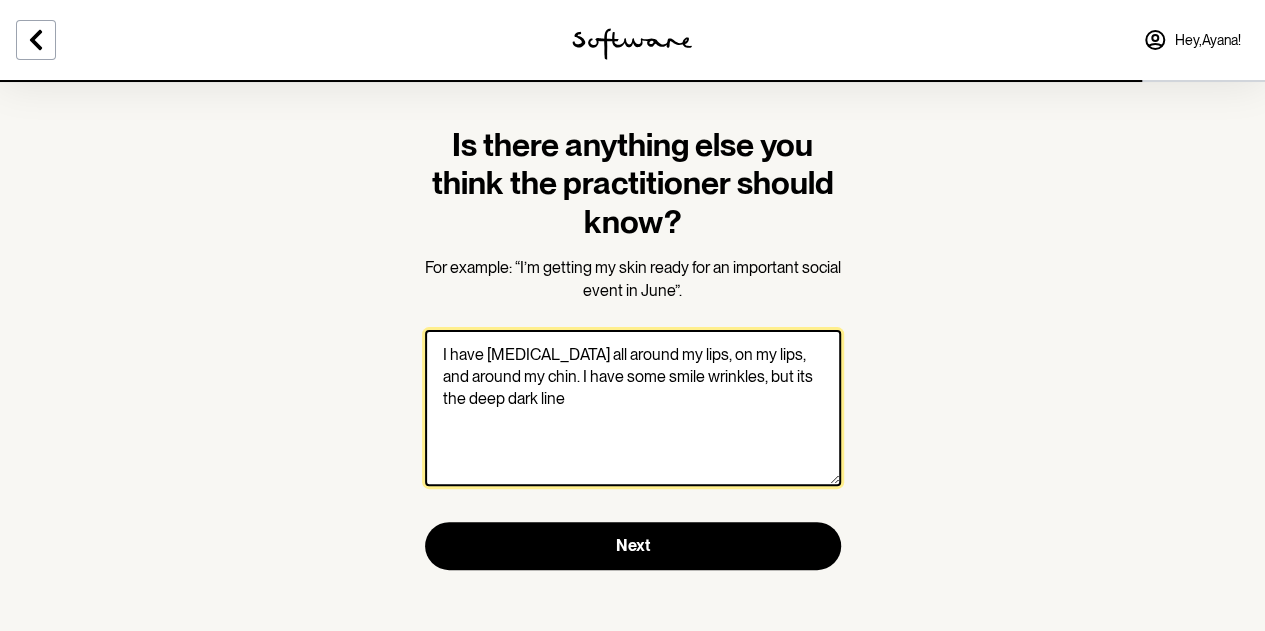 click on "I have hyperpigmentation all around my lips, on my lips, and around my chin. I have some smile wrinkles, but its the deep dark line" at bounding box center (633, 408) 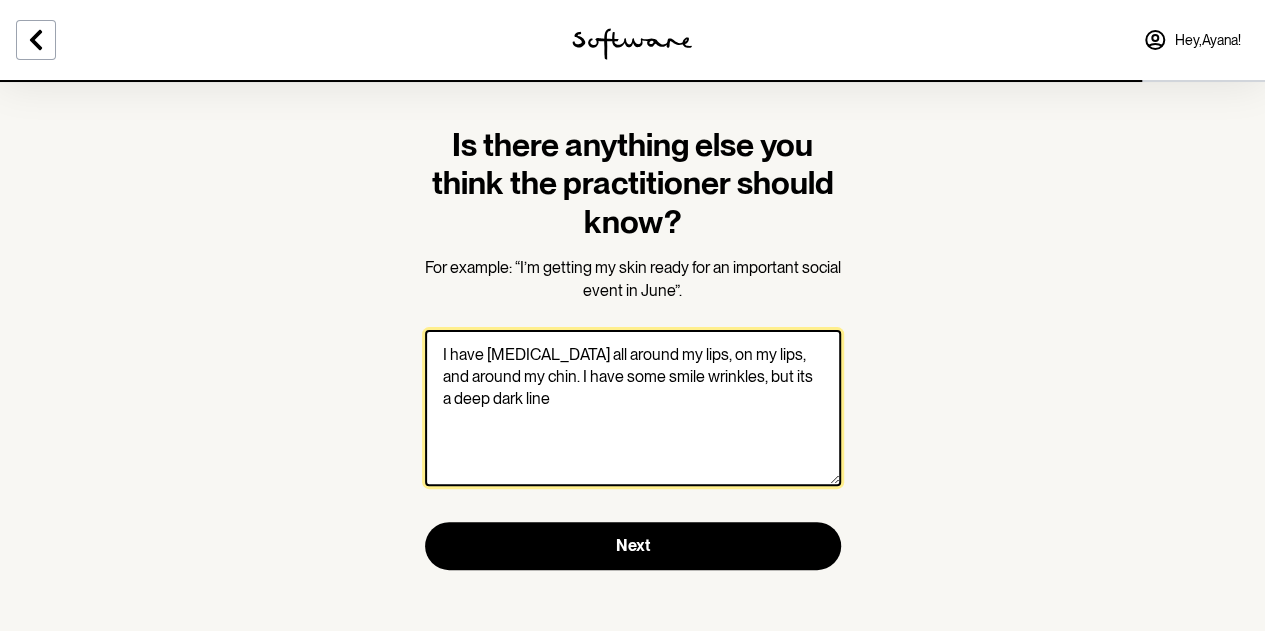 click on "I have hyperpigmentation all around my lips, on my lips, and around my chin. I have some smile wrinkles, but its a deep dark line" at bounding box center (633, 408) 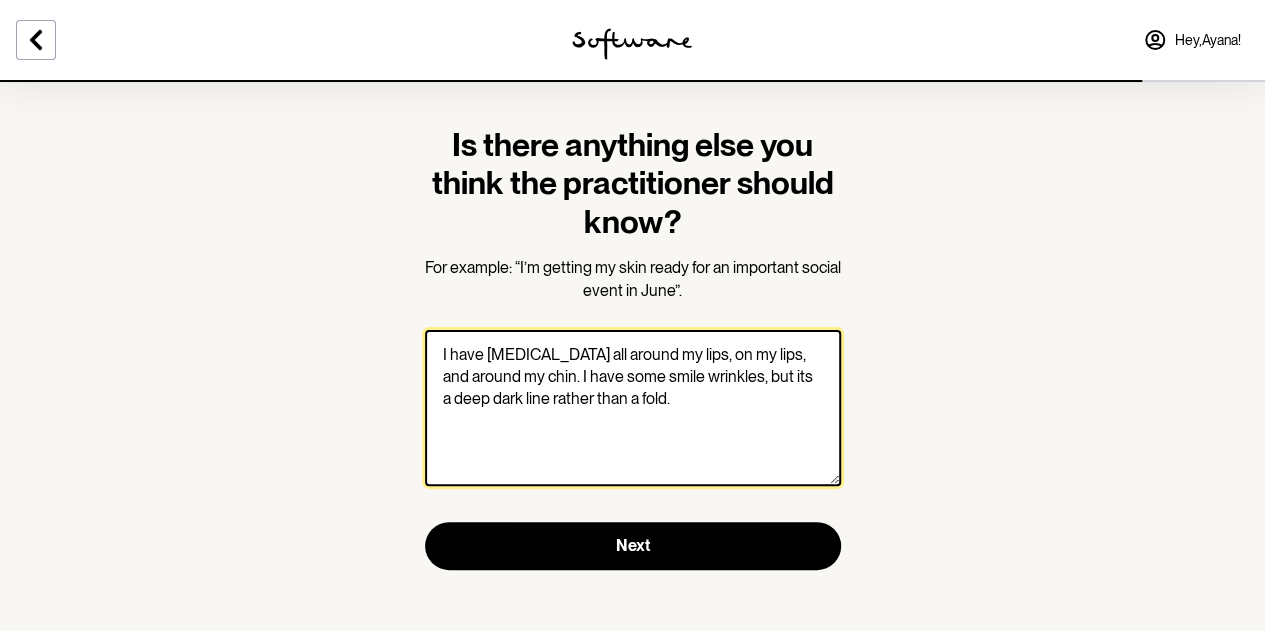 click on "I have hyperpigmentation all around my lips, on my lips, and around my chin. I have some smile wrinkles, but its a deep dark line rather than a fold." at bounding box center (633, 408) 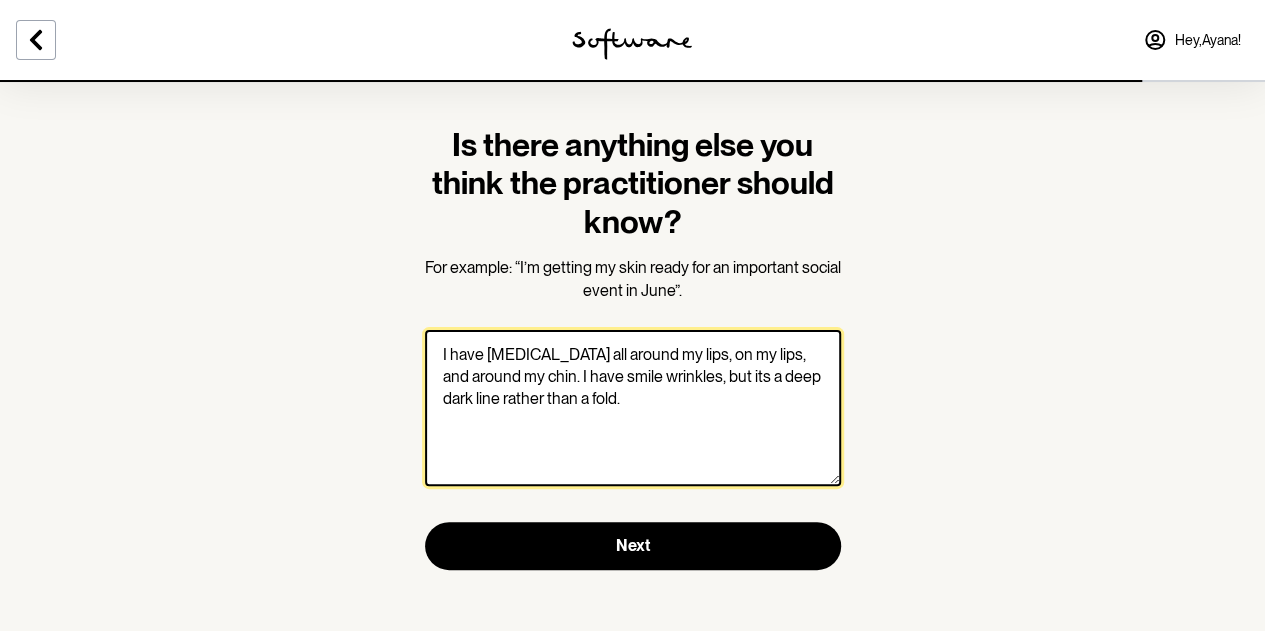 click on "I have hyperpigmentation all around my lips, on my lips, and around my chin. I have smile wrinkles, but its a deep dark line rather than a fold." at bounding box center [633, 408] 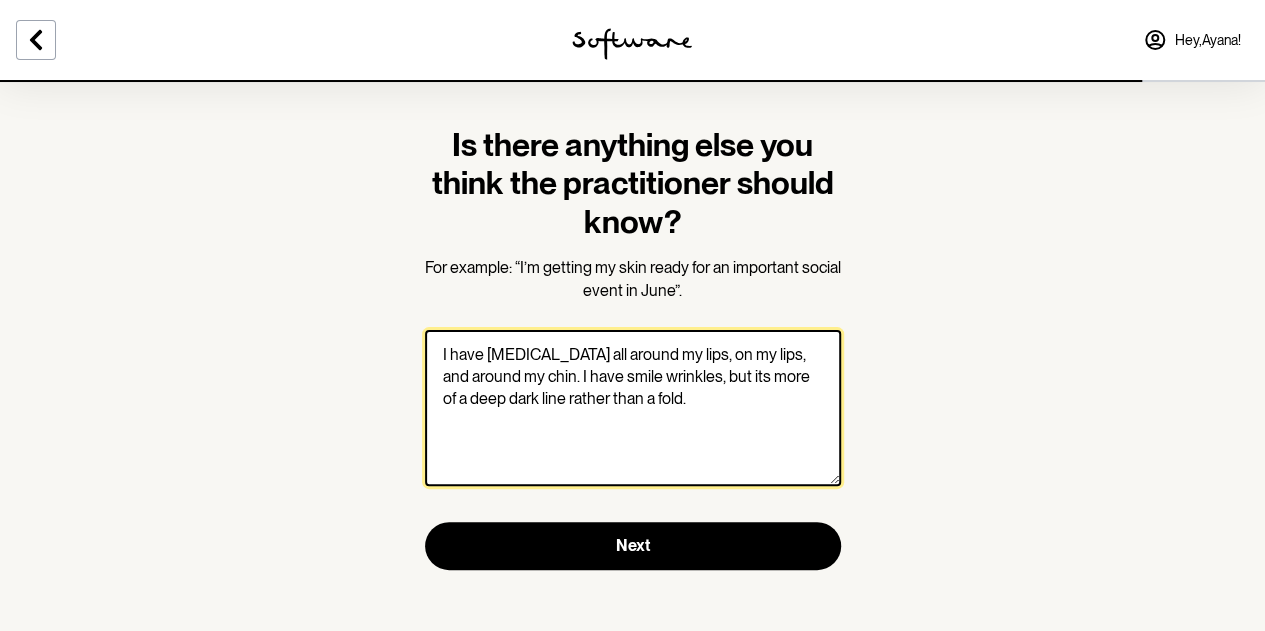 click on "I have hyperpigmentation all around my lips, on my lips, and around my chin. I have smile wrinkles, but its more of a deep dark line rather than a fold." at bounding box center [633, 408] 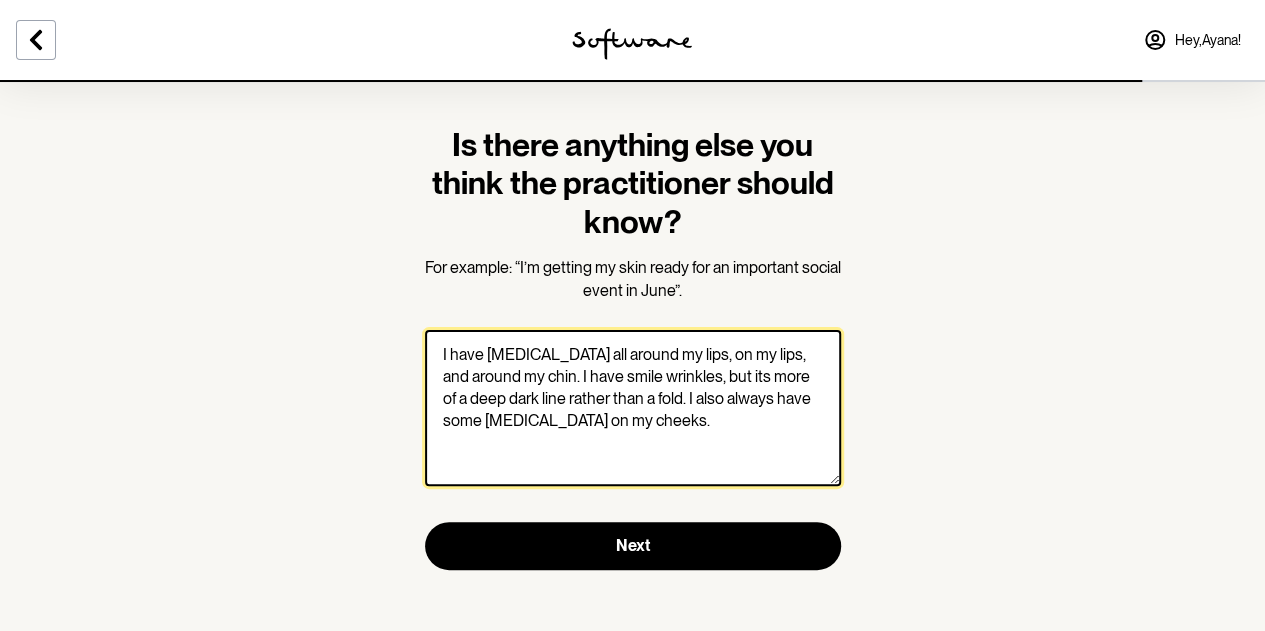 click on "I have hyperpigmentation all around my lips, on my lips, and around my chin. I have smile wrinkles, but its more of a deep dark line rather than a fold. I also always have some milia on my cheeks." at bounding box center (633, 408) 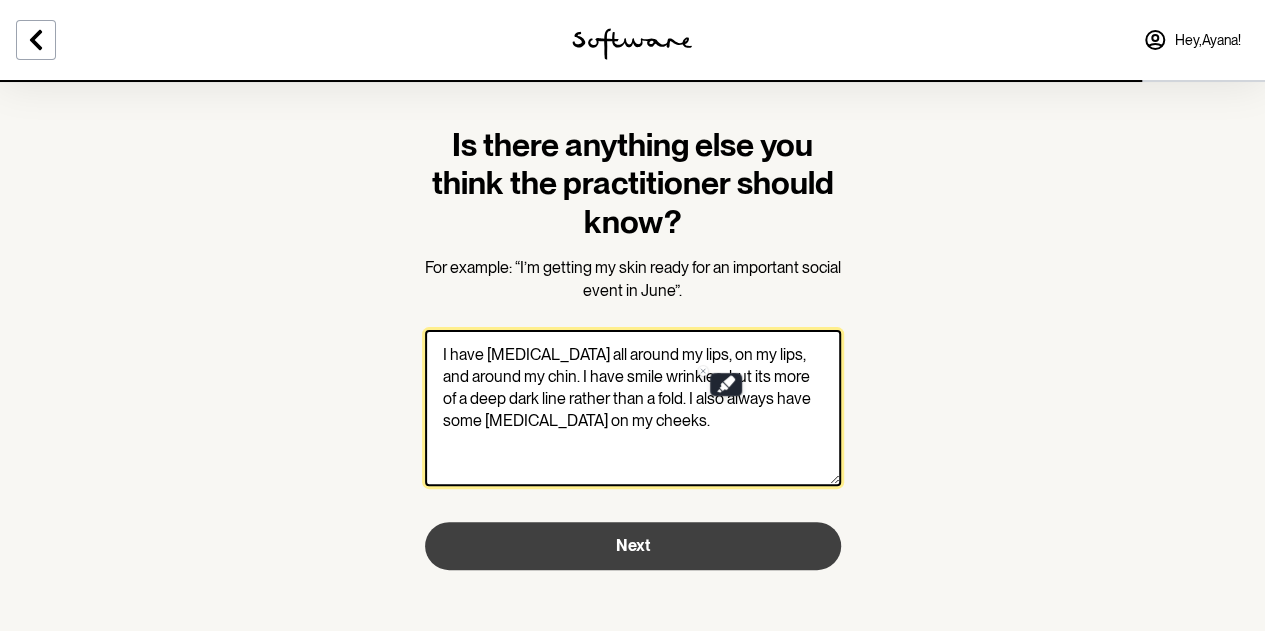 type on "I have hyperpigmentation all around my lips, on my lips, and around my chin. I have smile wrinkles, but its more of a deep dark line rather than a fold. I also always have some milia on my cheeks." 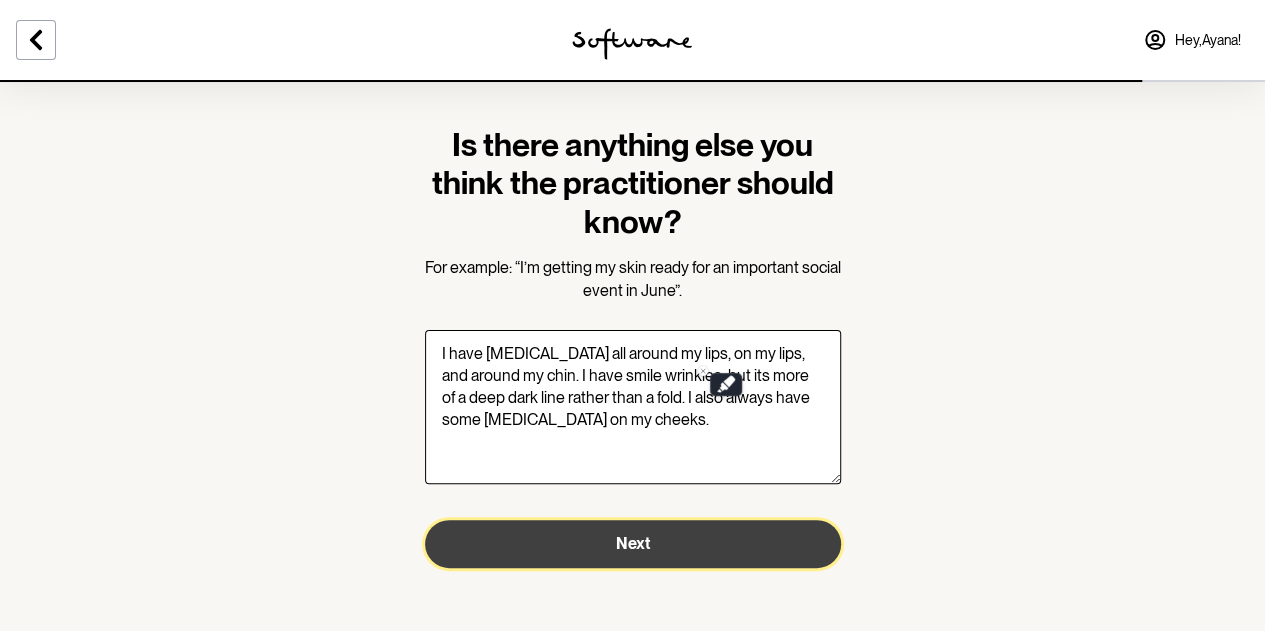click on "Next" at bounding box center (633, 544) 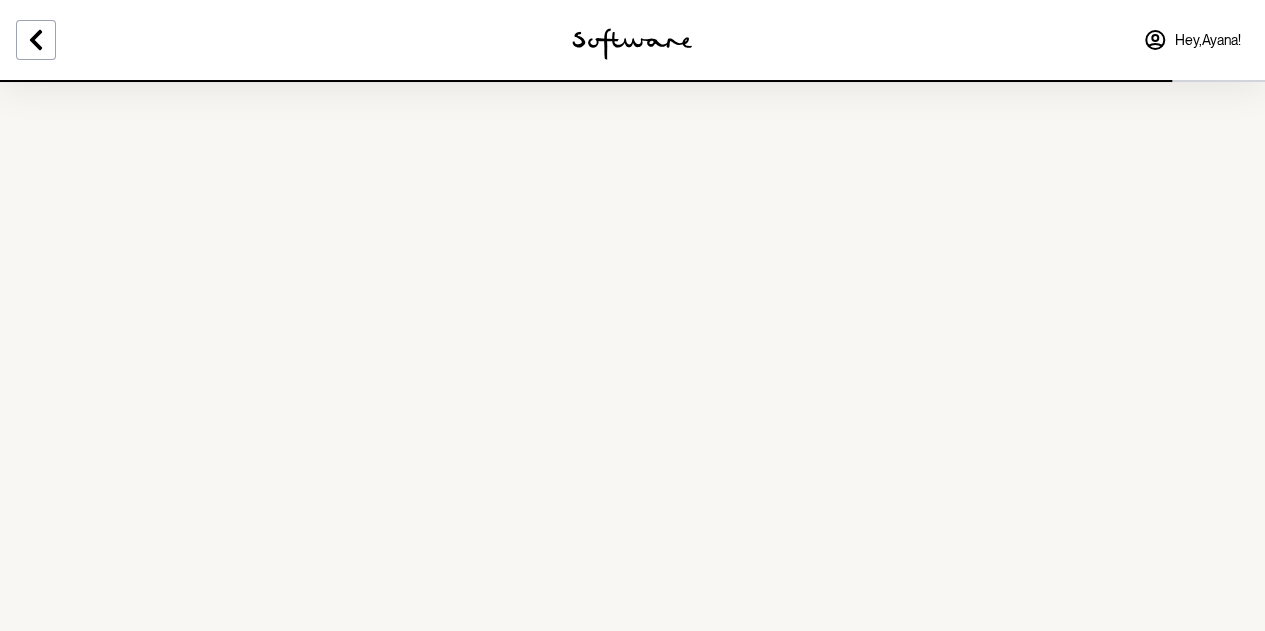scroll, scrollTop: 0, scrollLeft: 0, axis: both 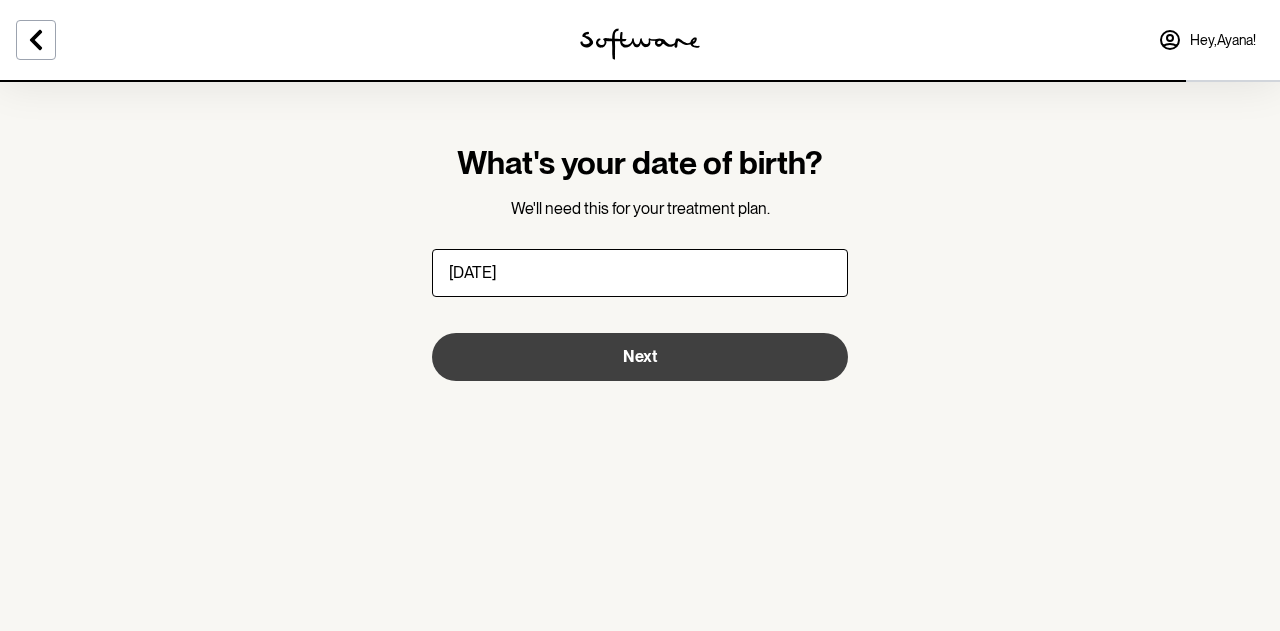 type on "20/08/2003" 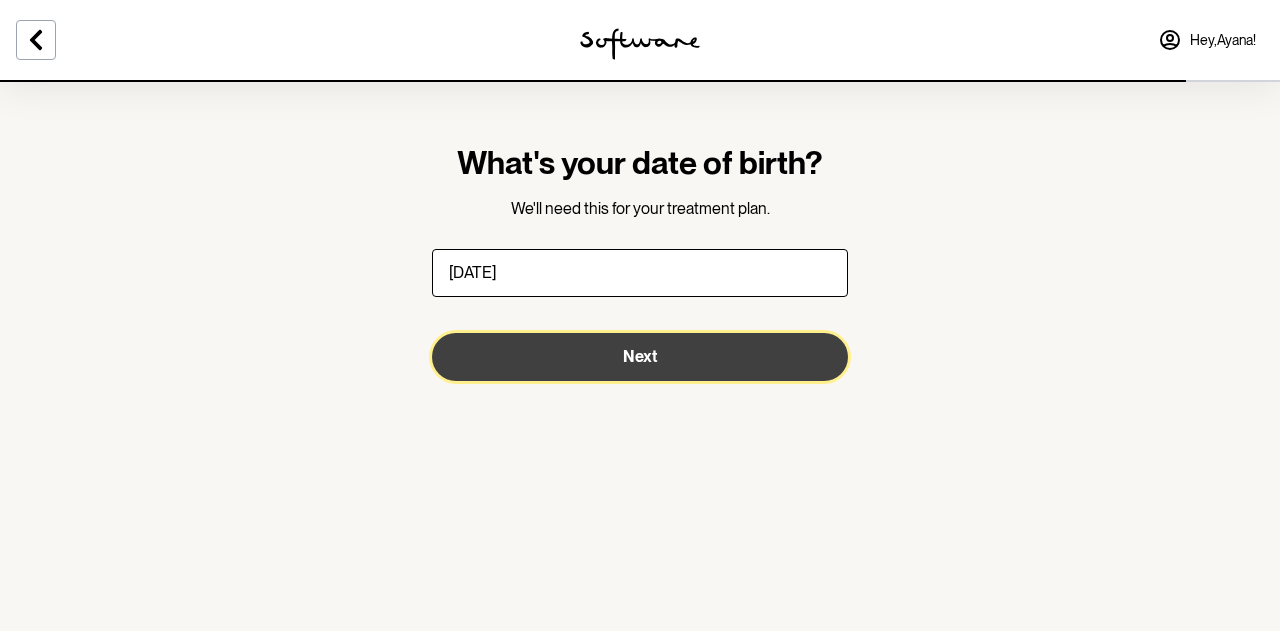 click on "Next" at bounding box center [640, 357] 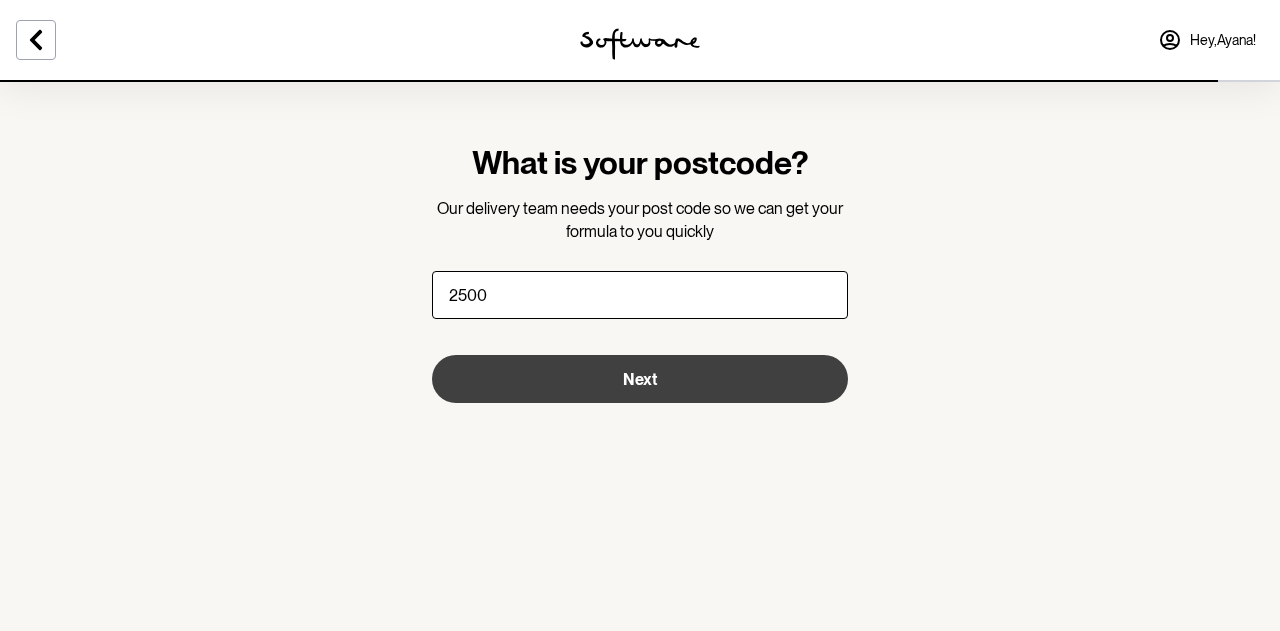 type on "2500" 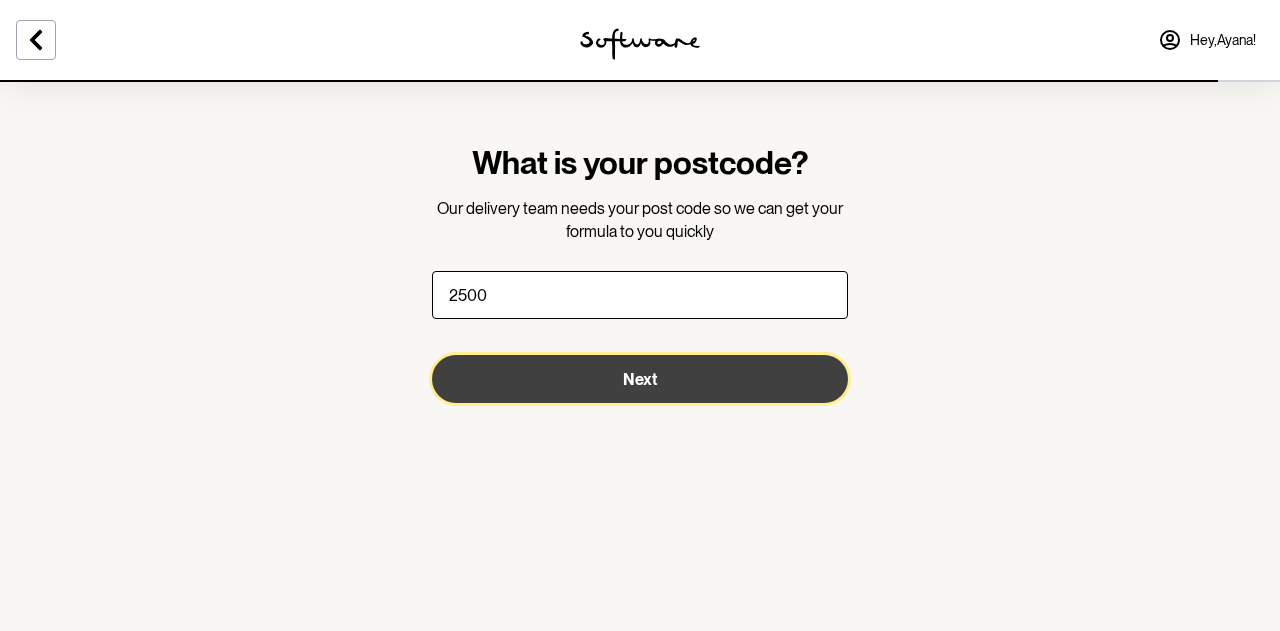 click on "Next" at bounding box center (640, 379) 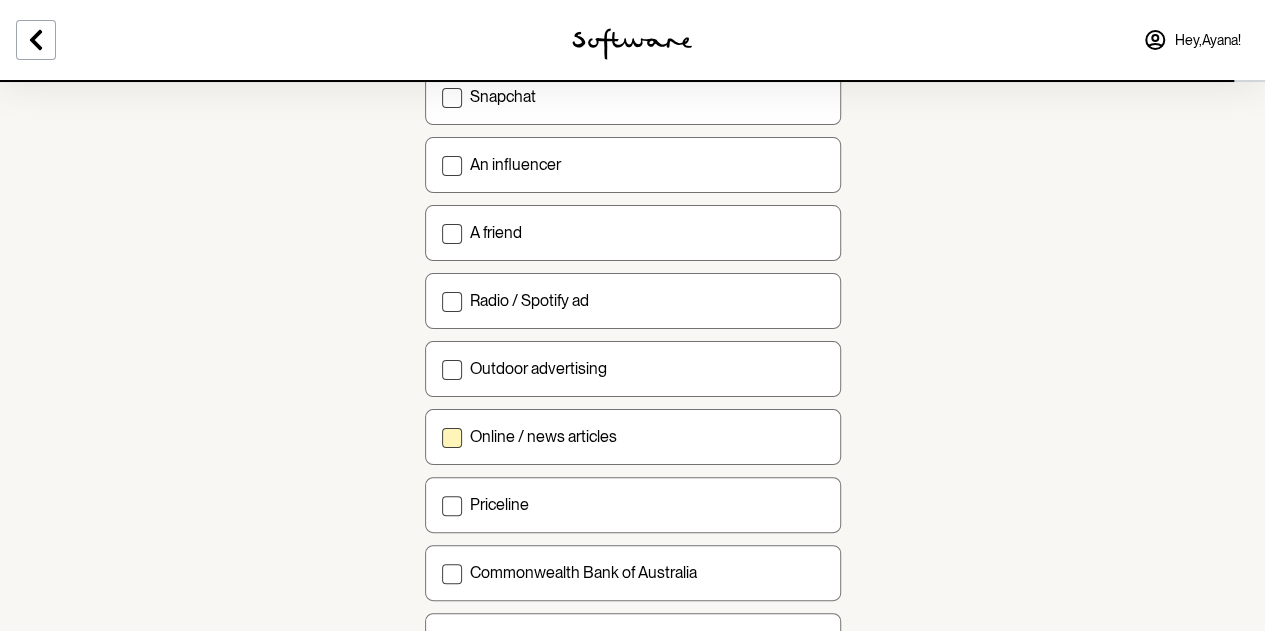 scroll, scrollTop: 583, scrollLeft: 0, axis: vertical 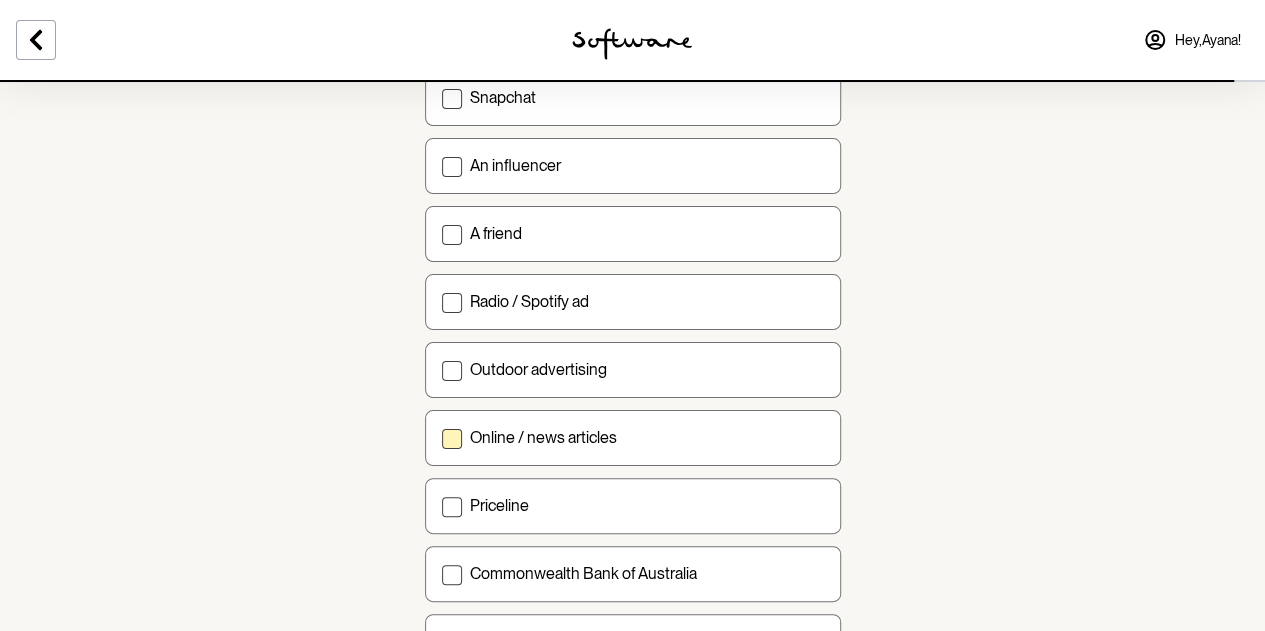 click on "Online / news articles" at bounding box center (543, 437) 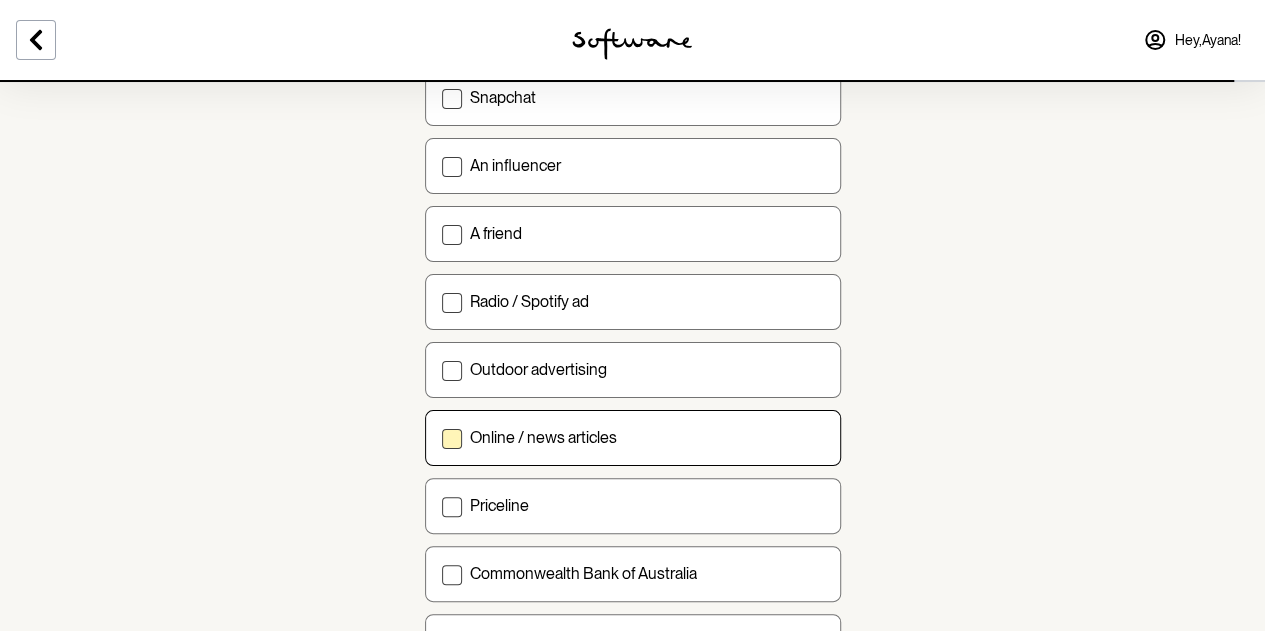 click on "Online / news articles" at bounding box center [441, 437] 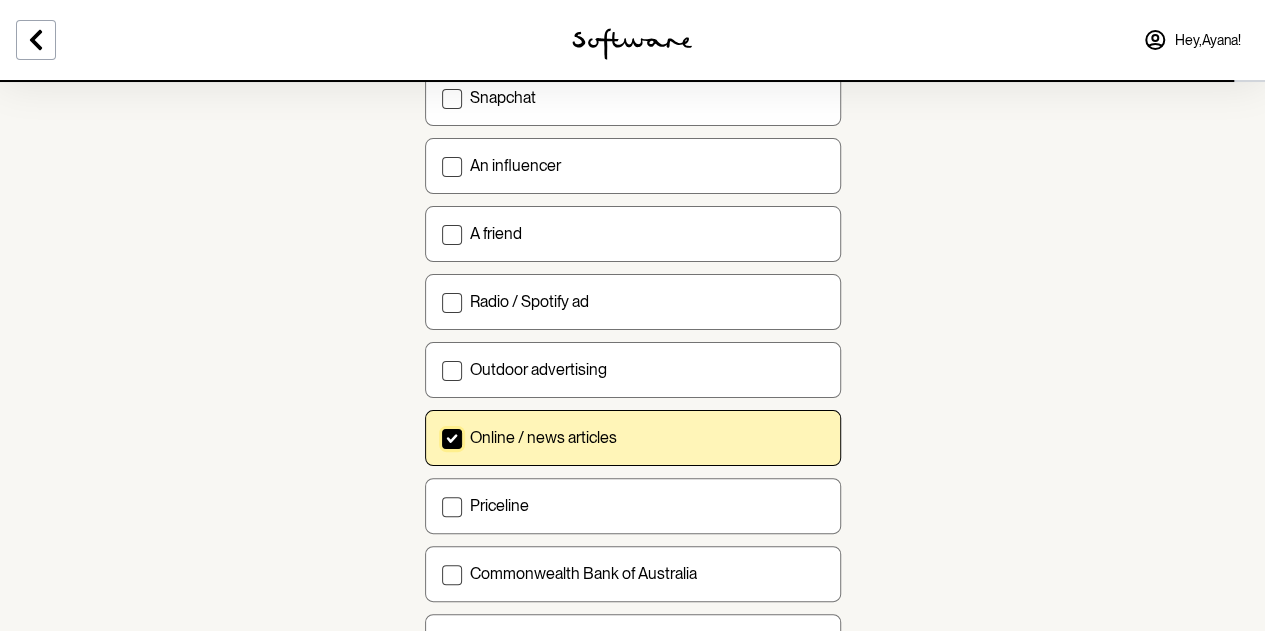 scroll, scrollTop: 755, scrollLeft: 0, axis: vertical 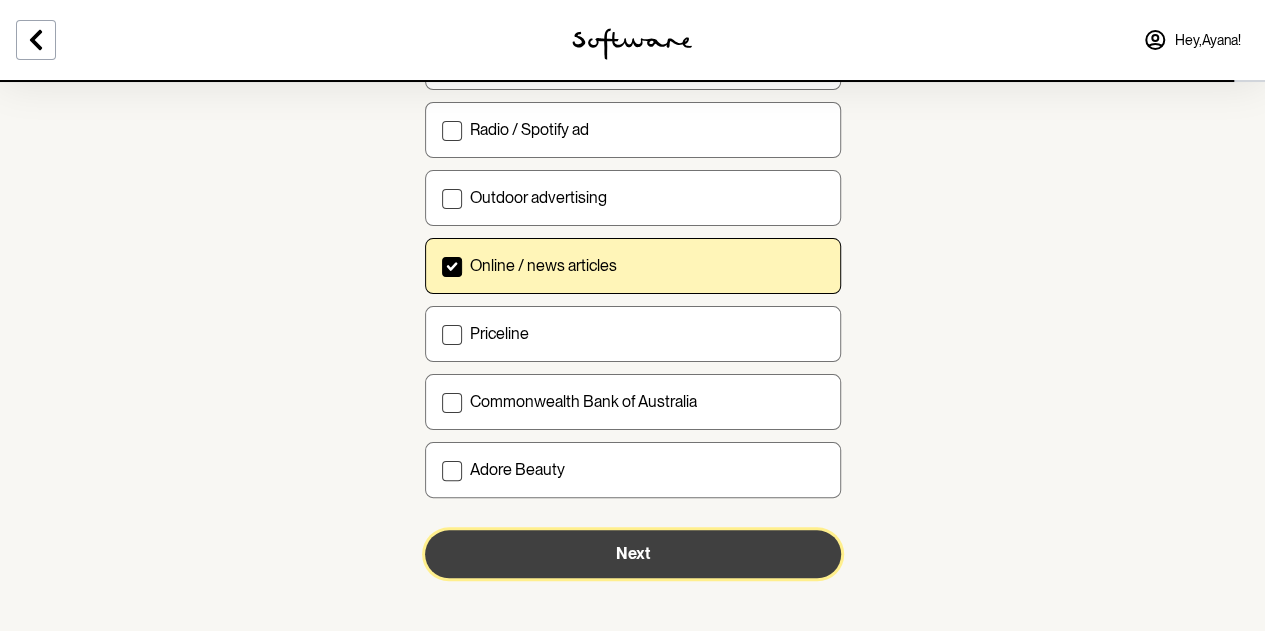 click on "Next" at bounding box center (633, 554) 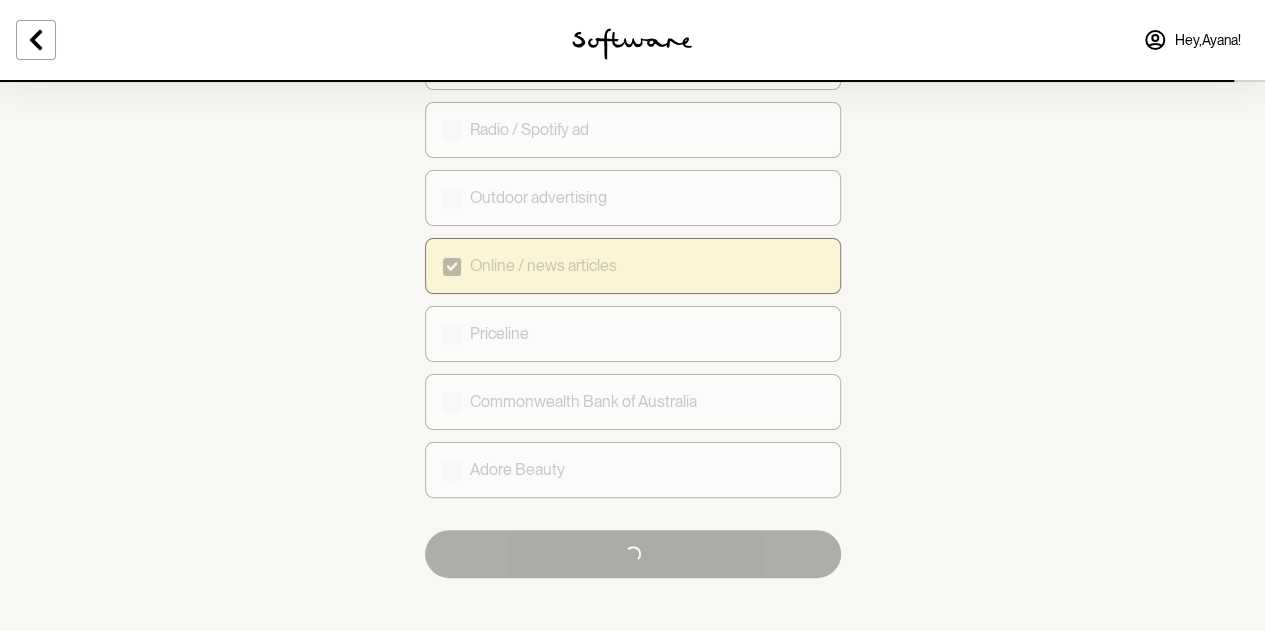 scroll, scrollTop: 0, scrollLeft: 0, axis: both 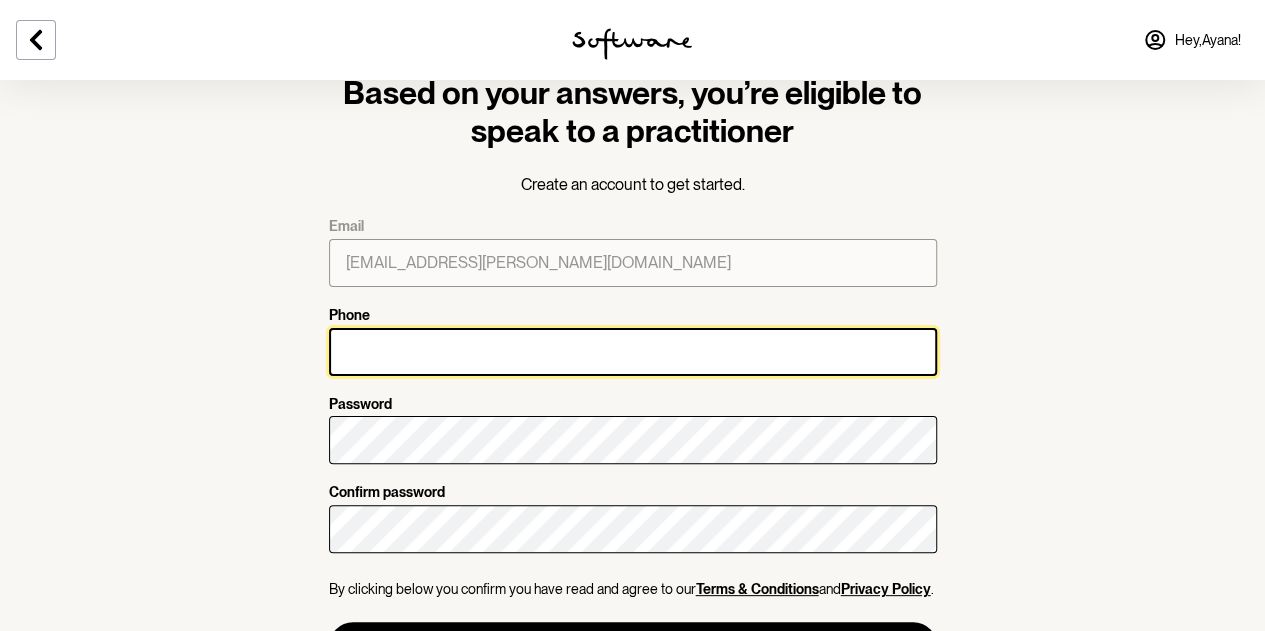 click on "Phone" at bounding box center (633, 352) 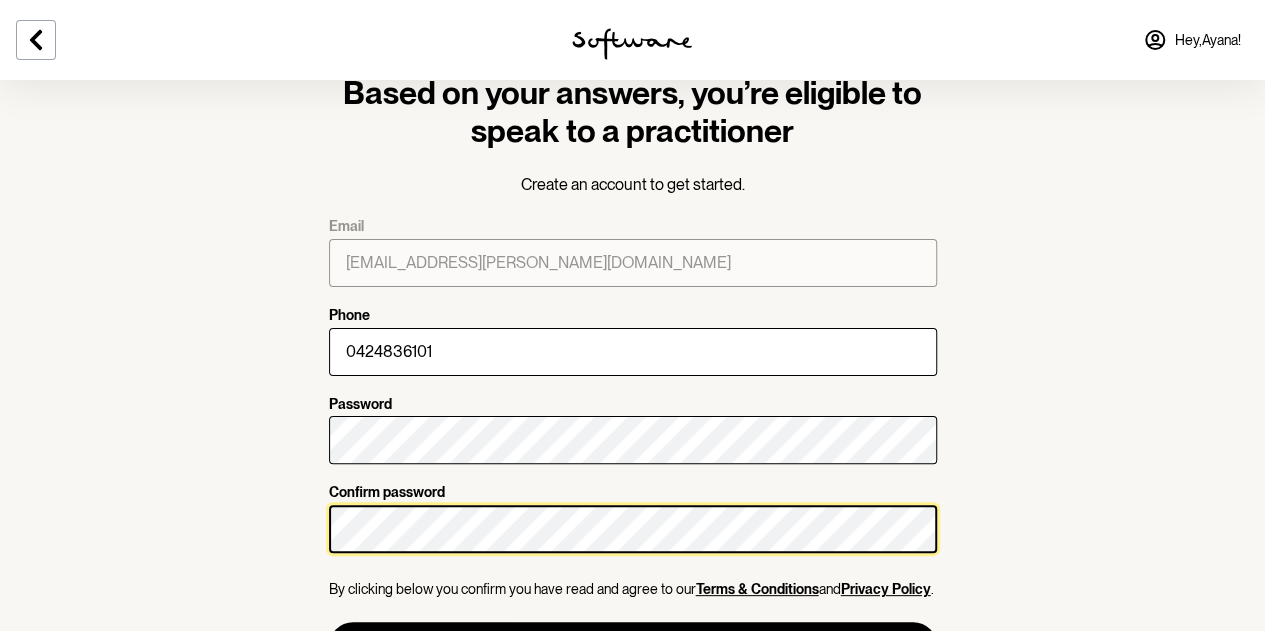 scroll, scrollTop: 108, scrollLeft: 0, axis: vertical 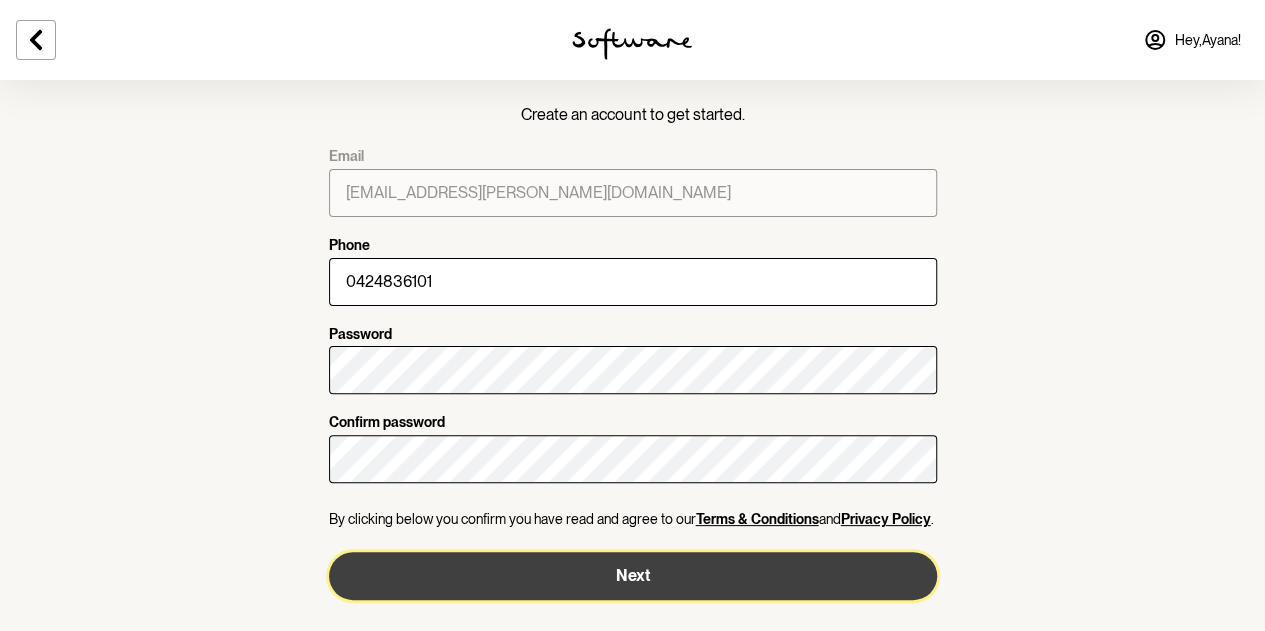 click on "Next" at bounding box center (633, 576) 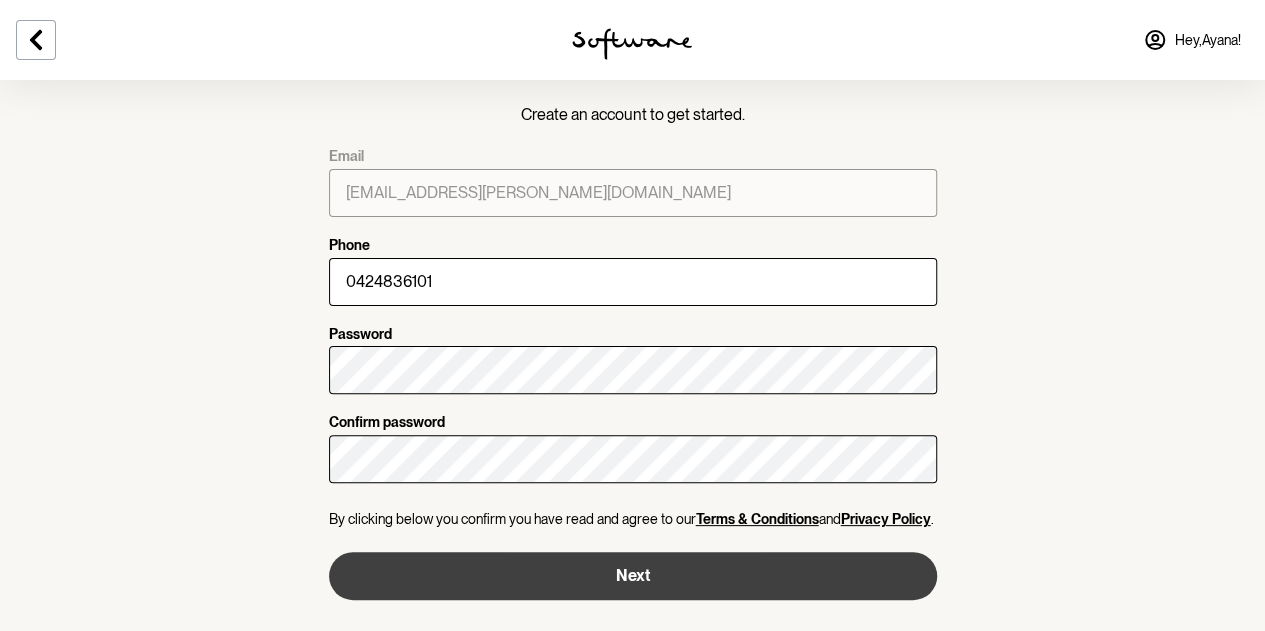 type on "+61424836101" 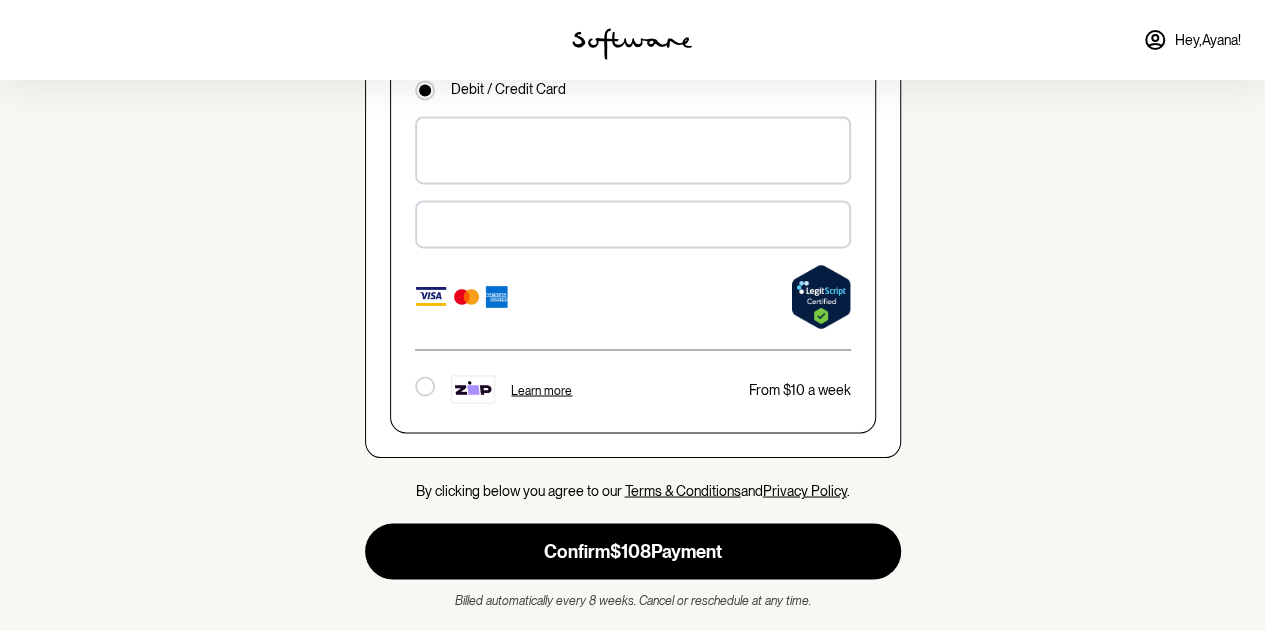 scroll, scrollTop: 1529, scrollLeft: 0, axis: vertical 